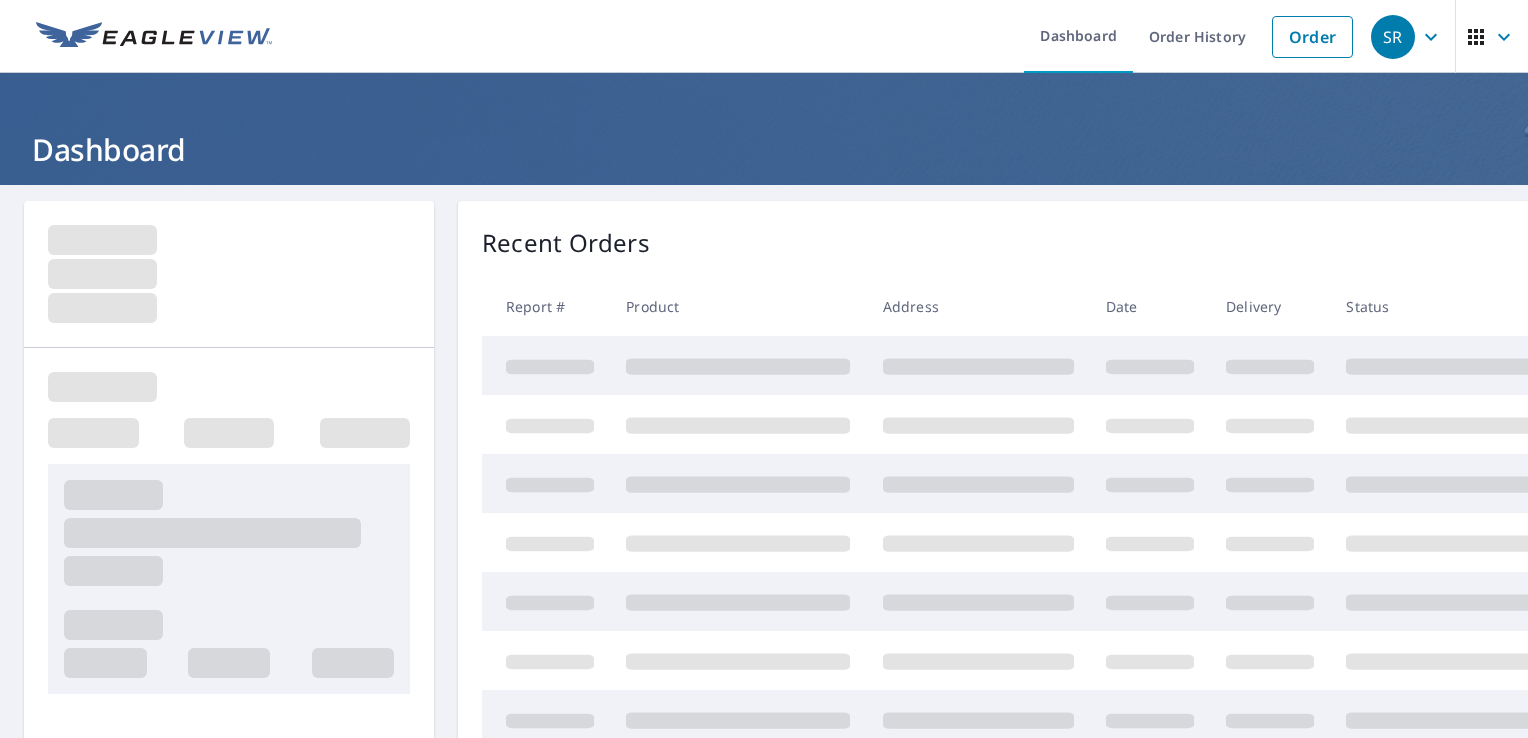 scroll, scrollTop: 0, scrollLeft: 0, axis: both 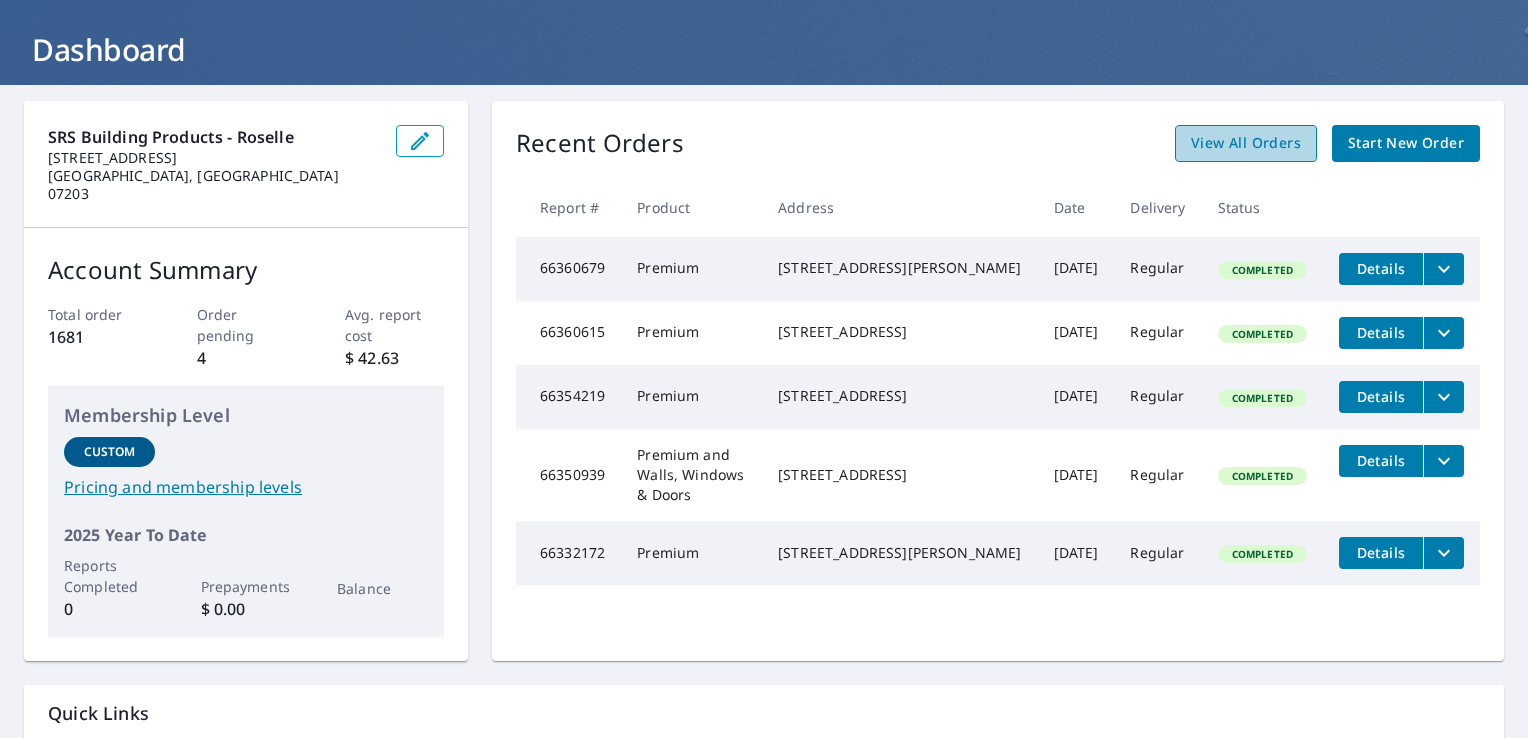 click on "View All Orders" at bounding box center [1246, 143] 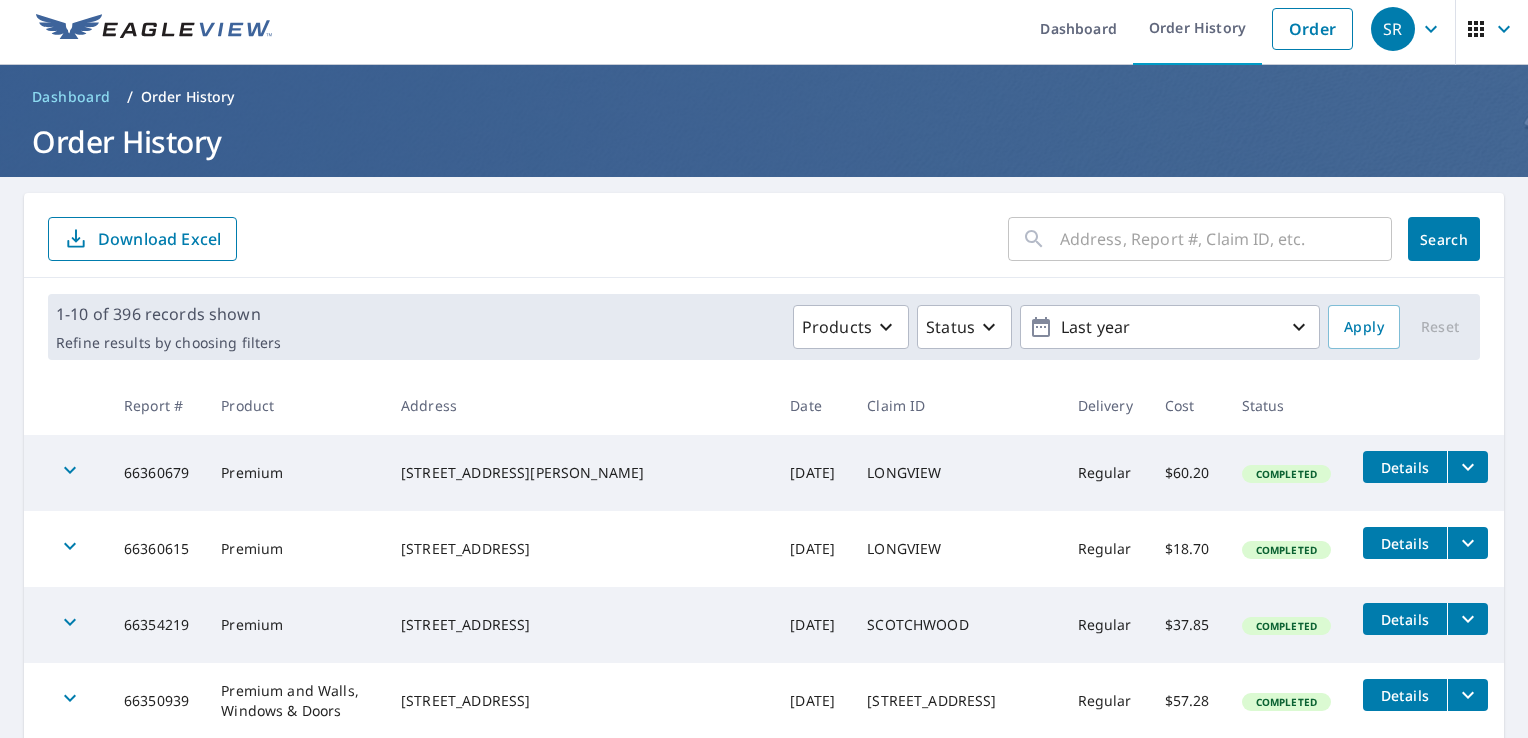scroll, scrollTop: 0, scrollLeft: 0, axis: both 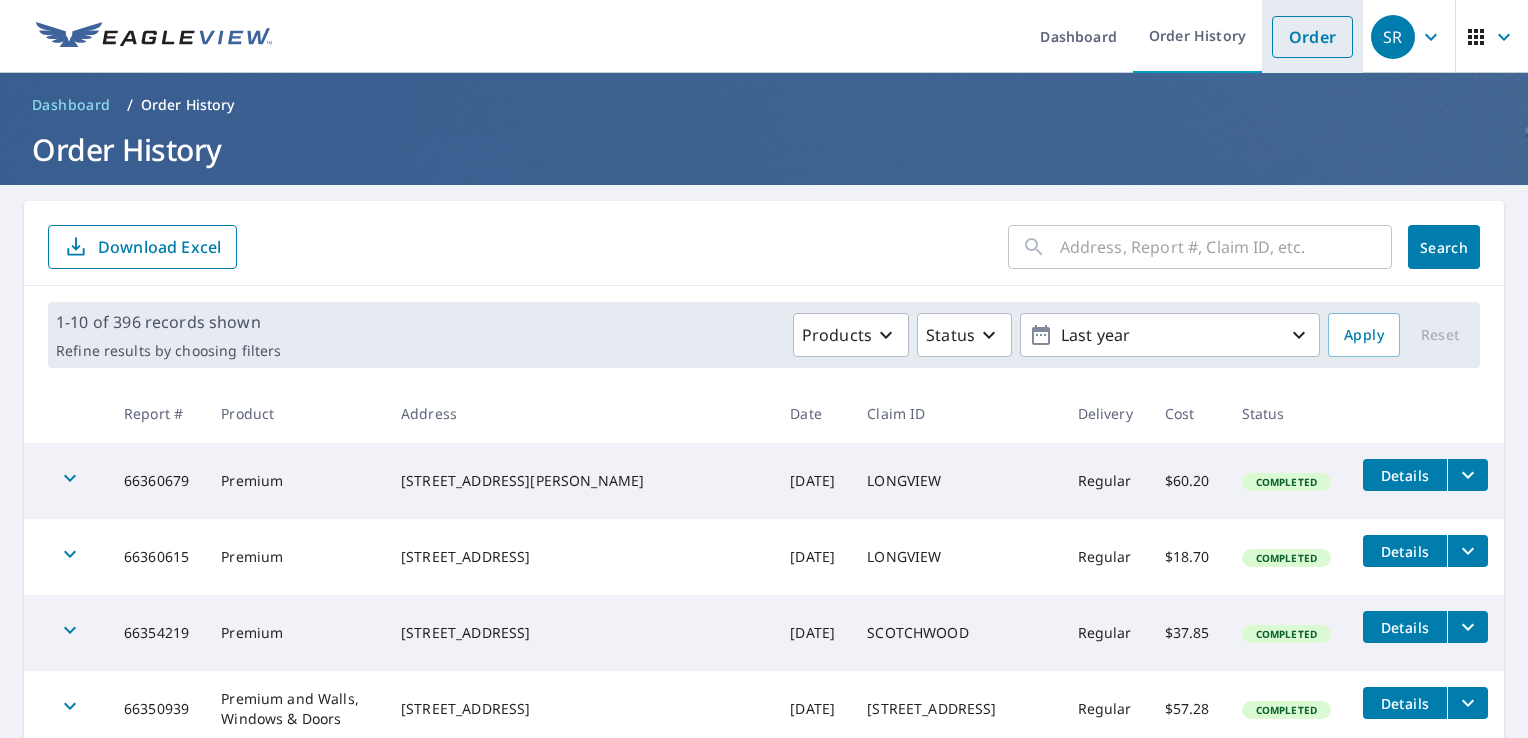 click on "Order" at bounding box center [1312, 37] 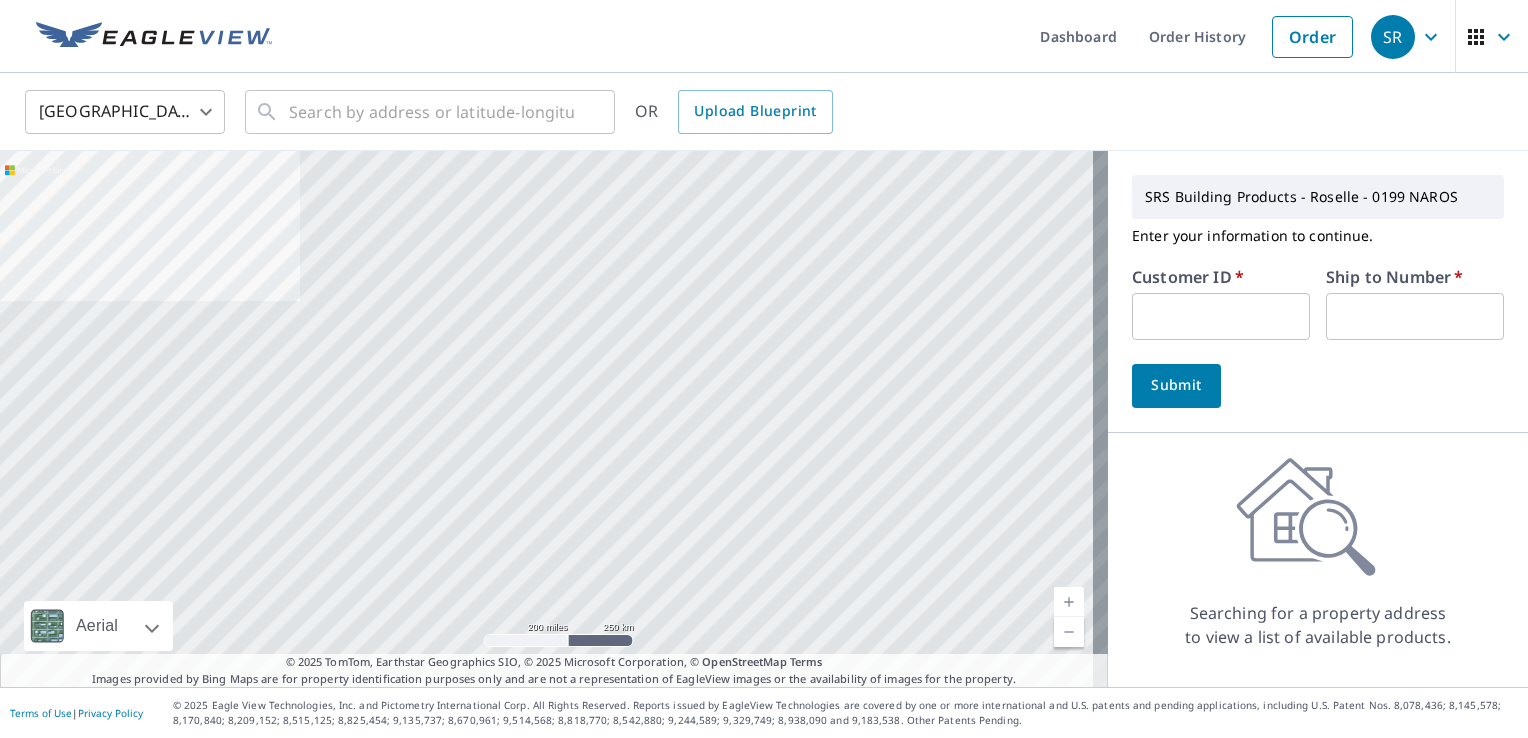 click at bounding box center (1221, 316) 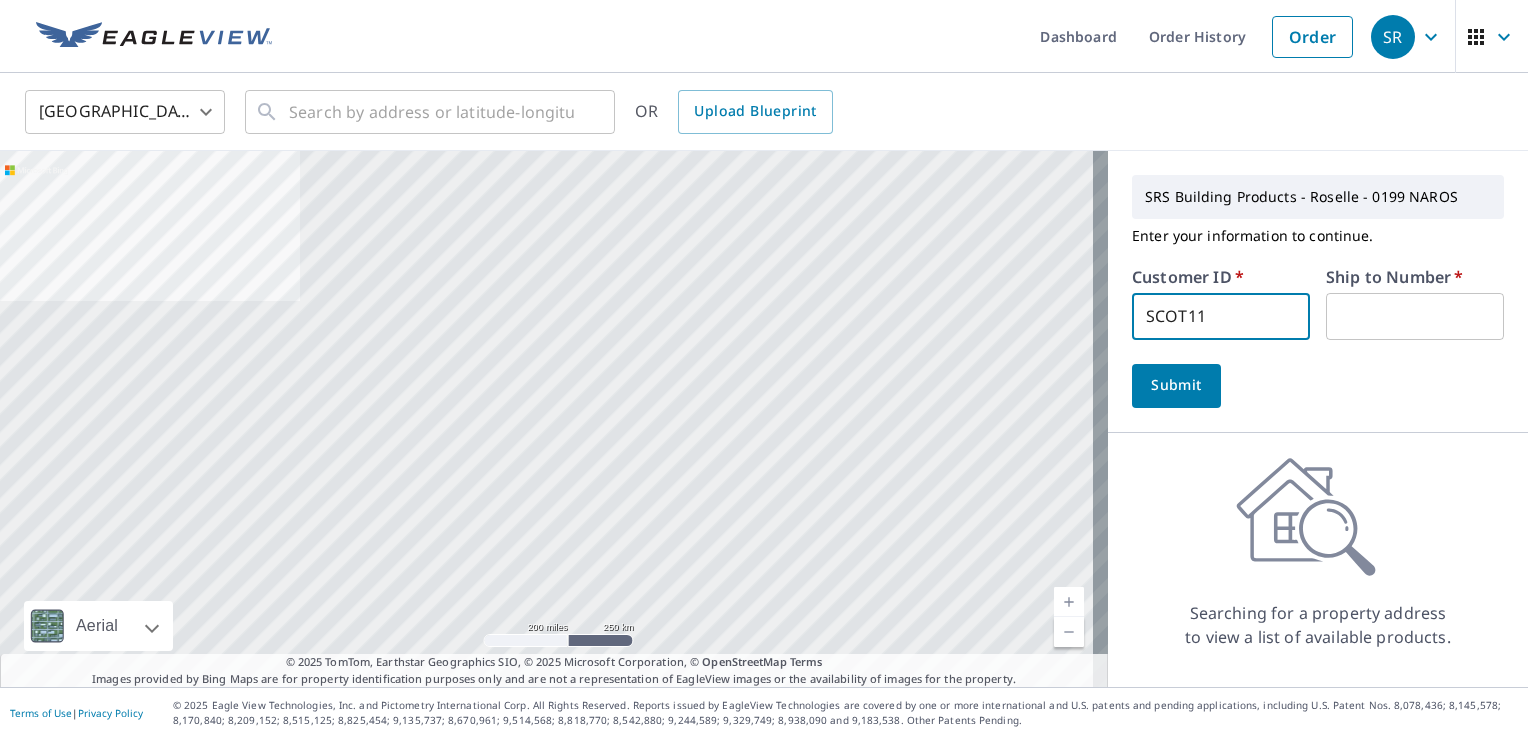 type on "SCOT11" 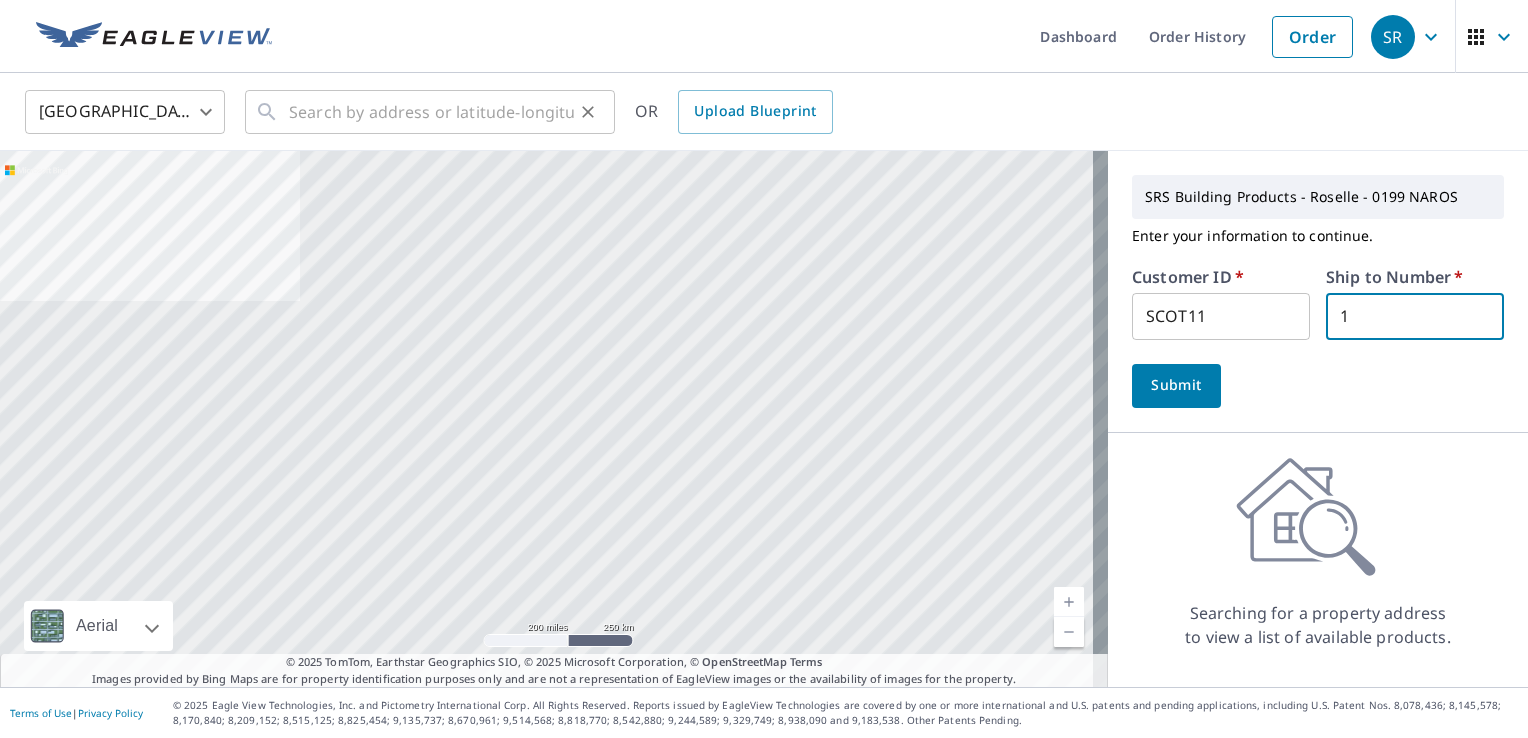 type on "1" 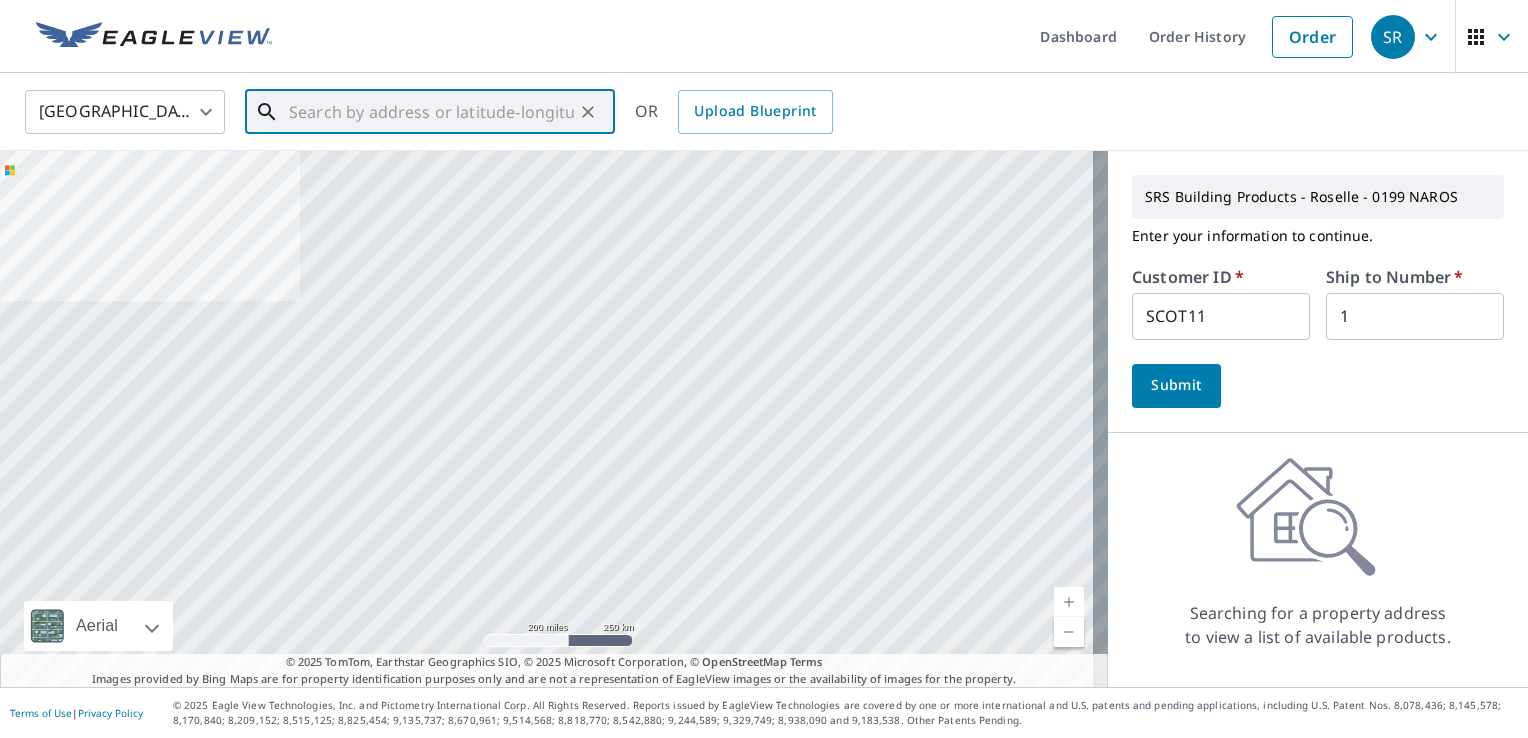 click at bounding box center (431, 112) 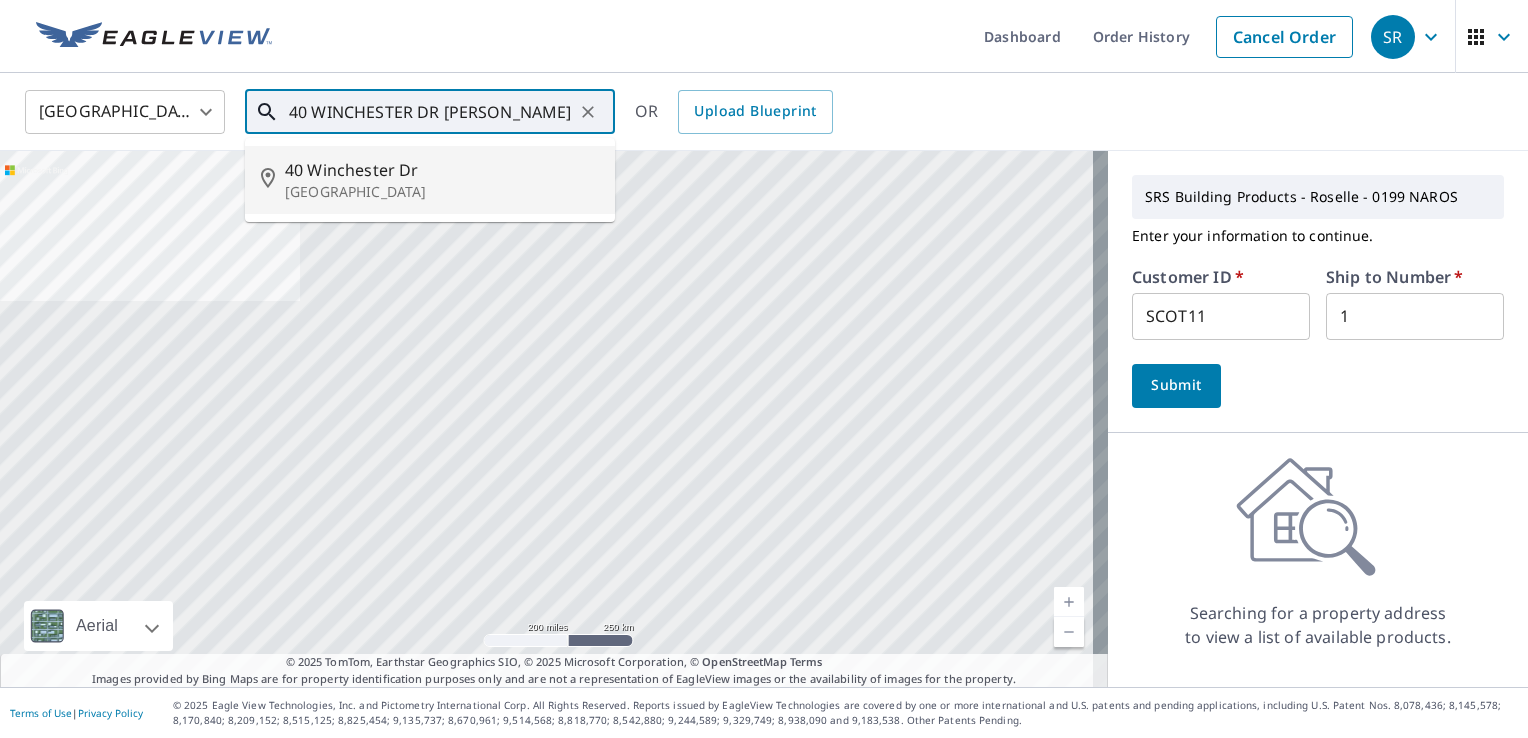 click on "40 Winchester Dr" at bounding box center [442, 170] 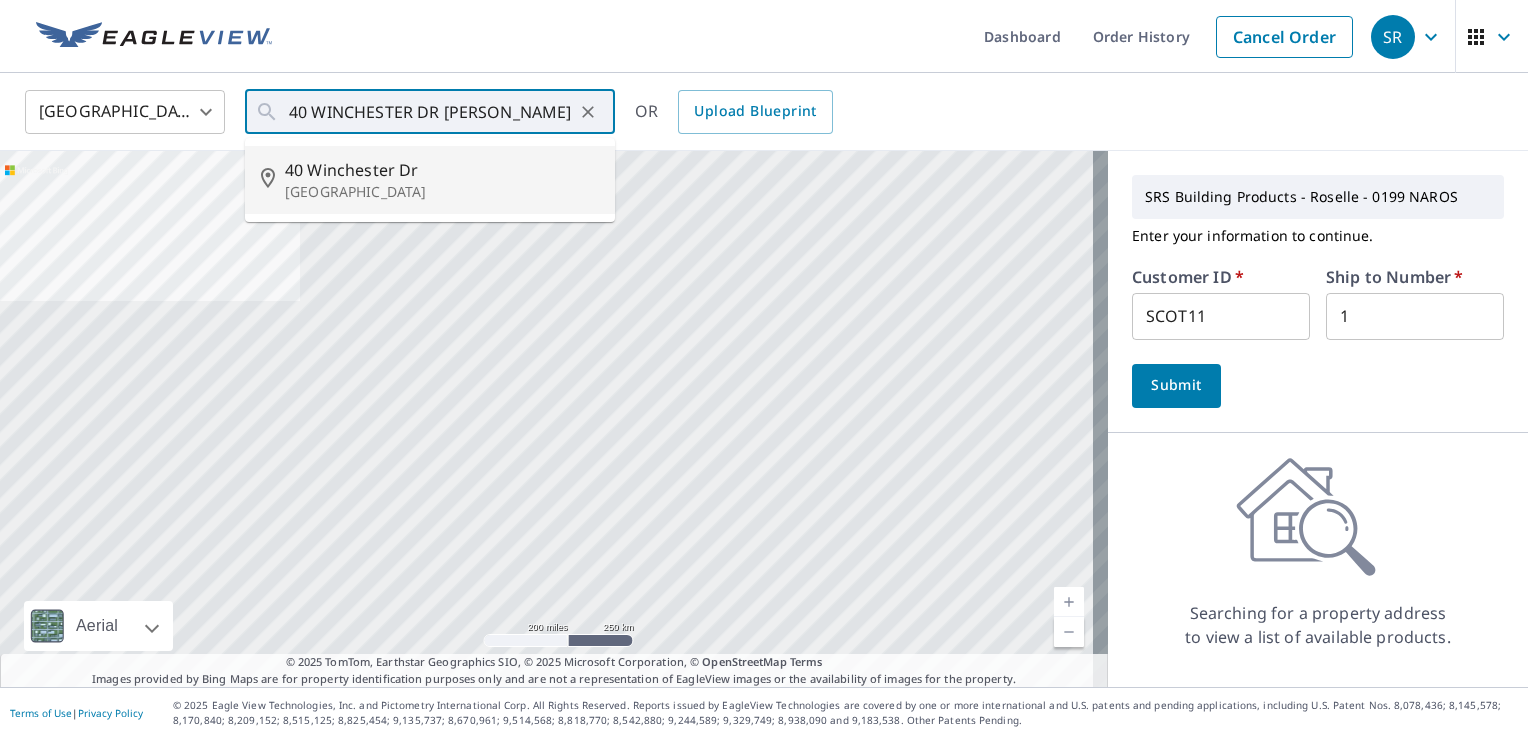 type on "[STREET_ADDRESS][PERSON_NAME]" 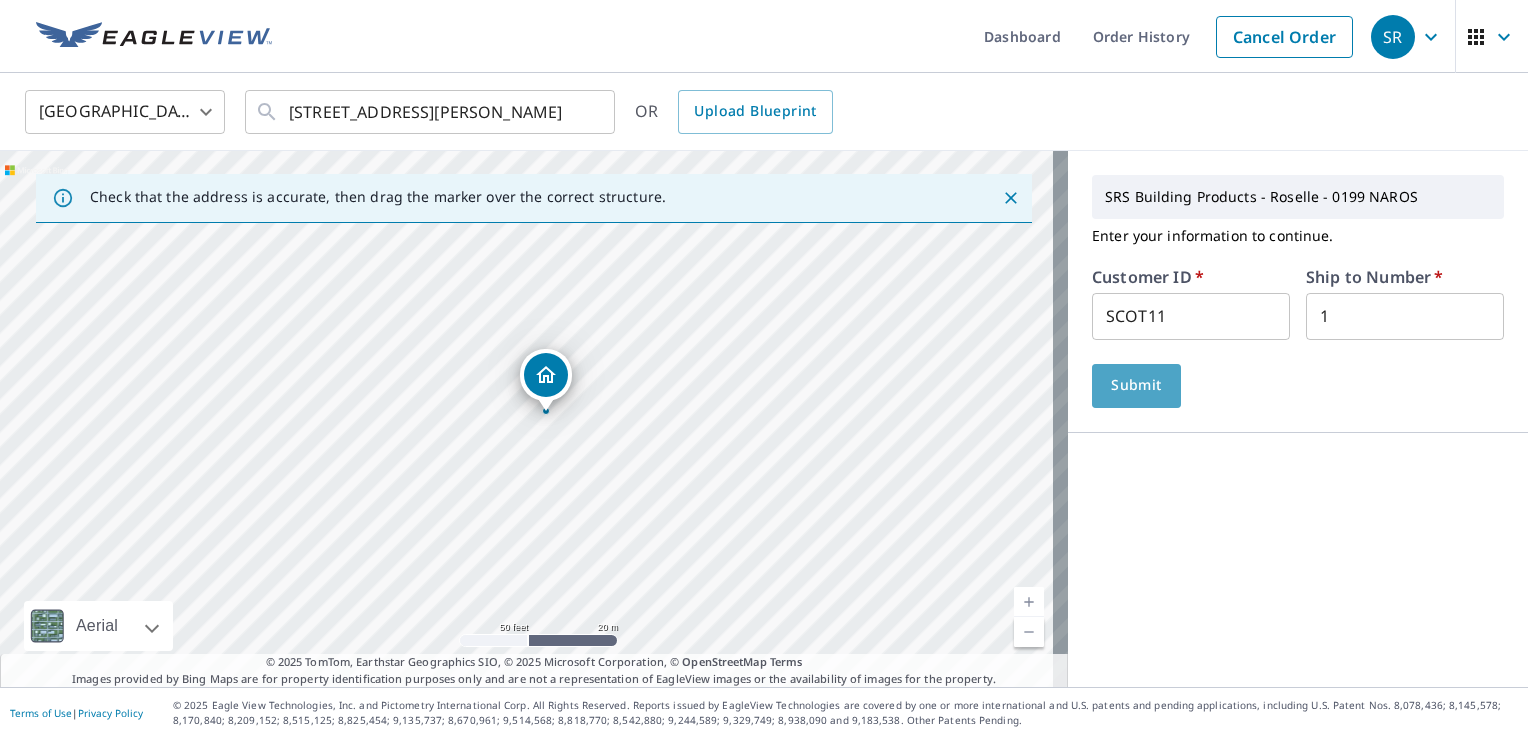 click on "Submit" at bounding box center (1136, 385) 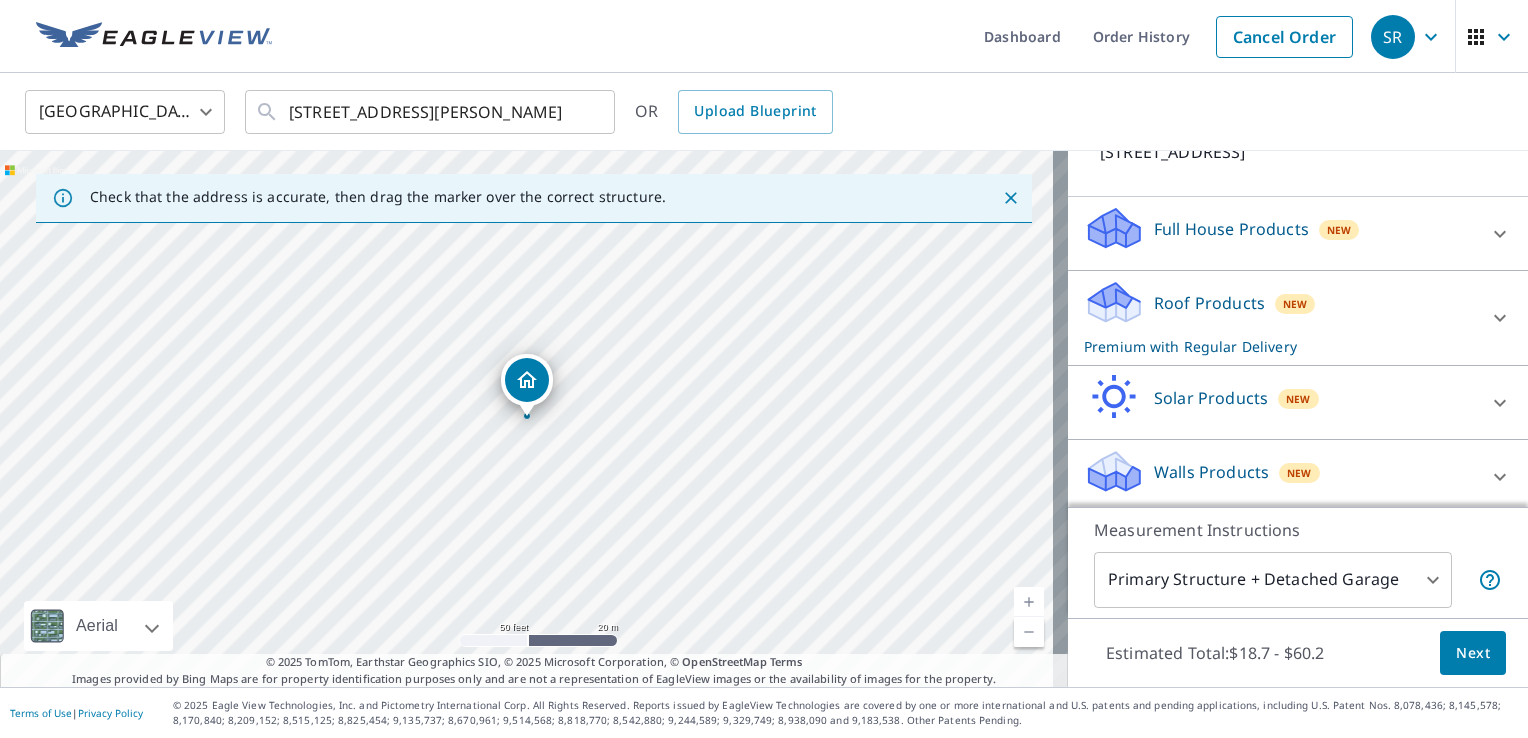 scroll, scrollTop: 372, scrollLeft: 0, axis: vertical 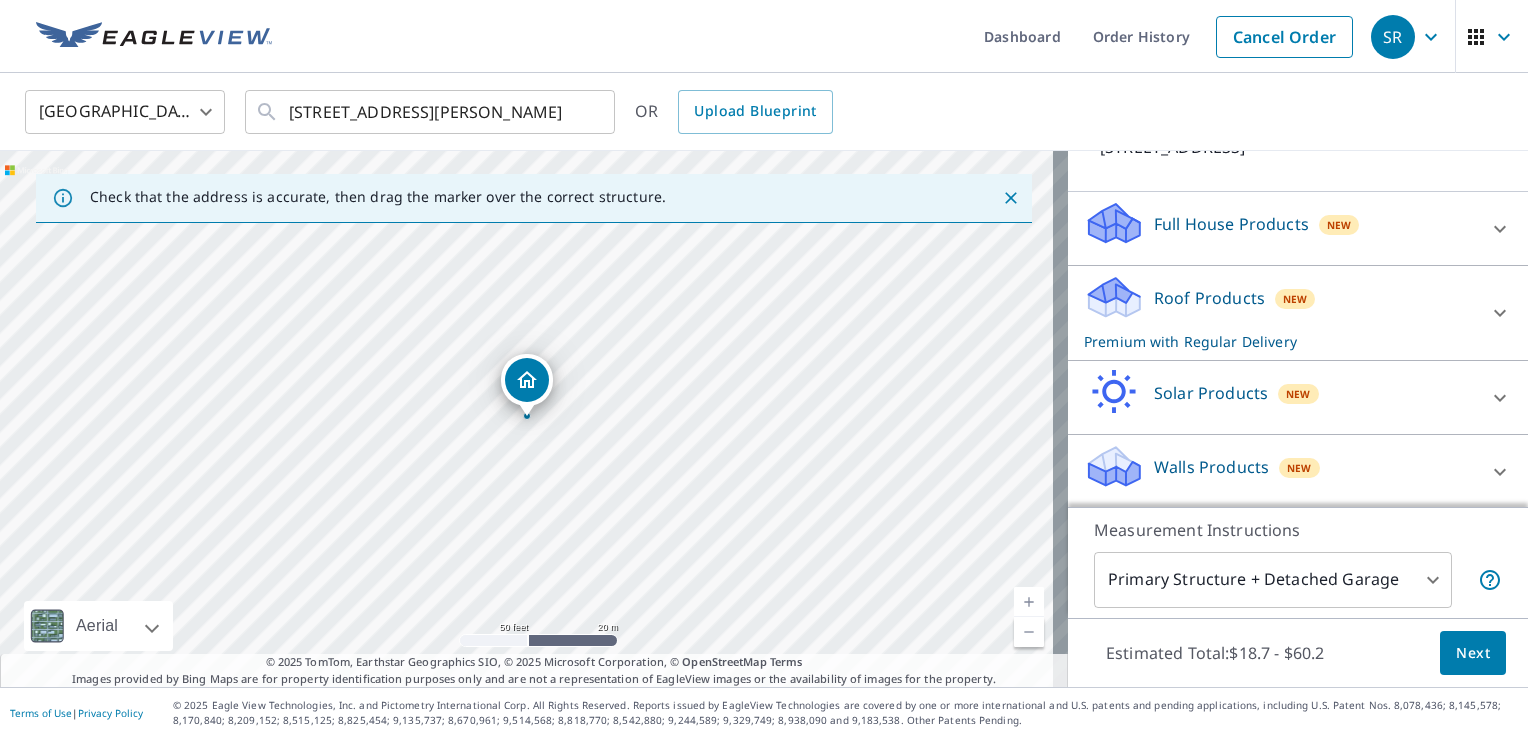 click on "Walls Products" at bounding box center [1211, 467] 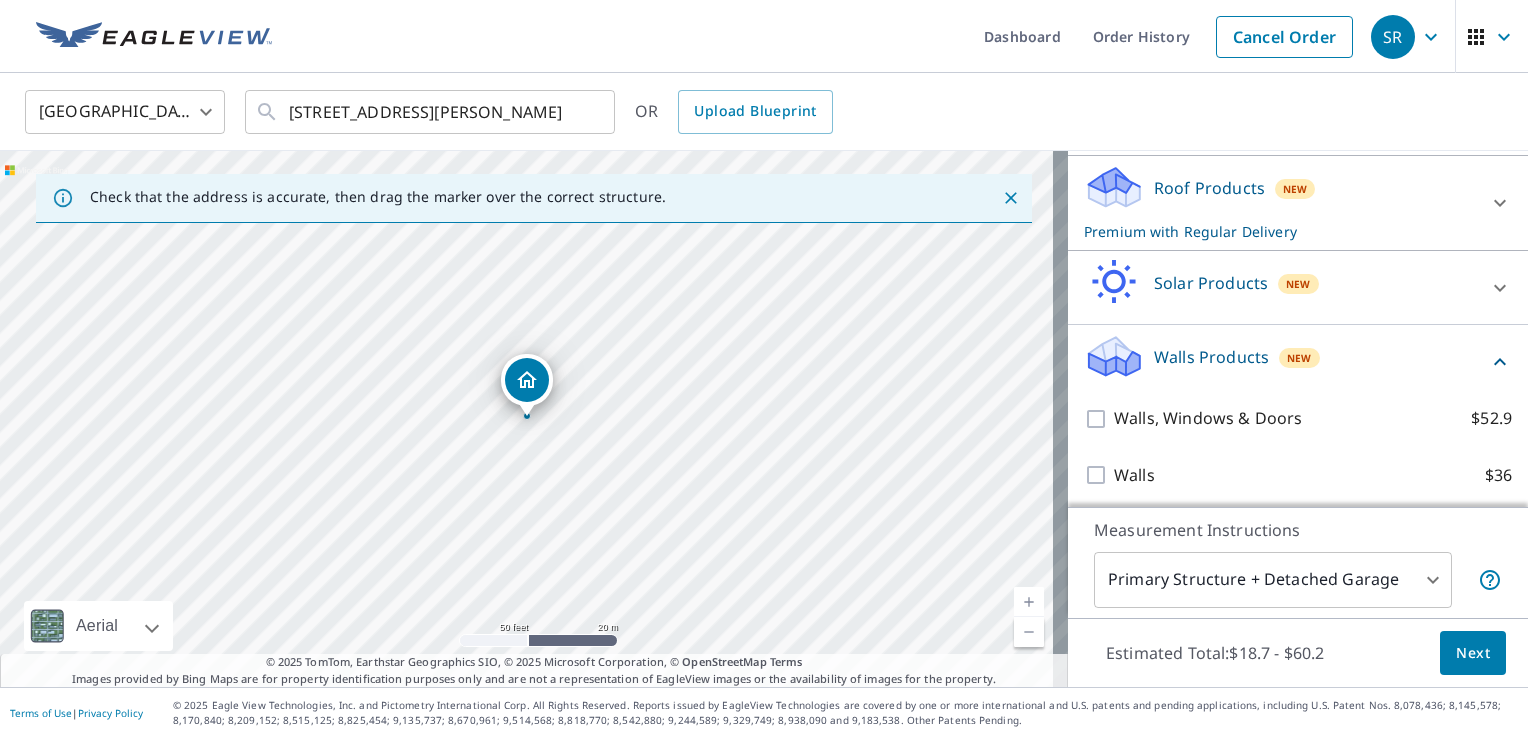 scroll, scrollTop: 484, scrollLeft: 0, axis: vertical 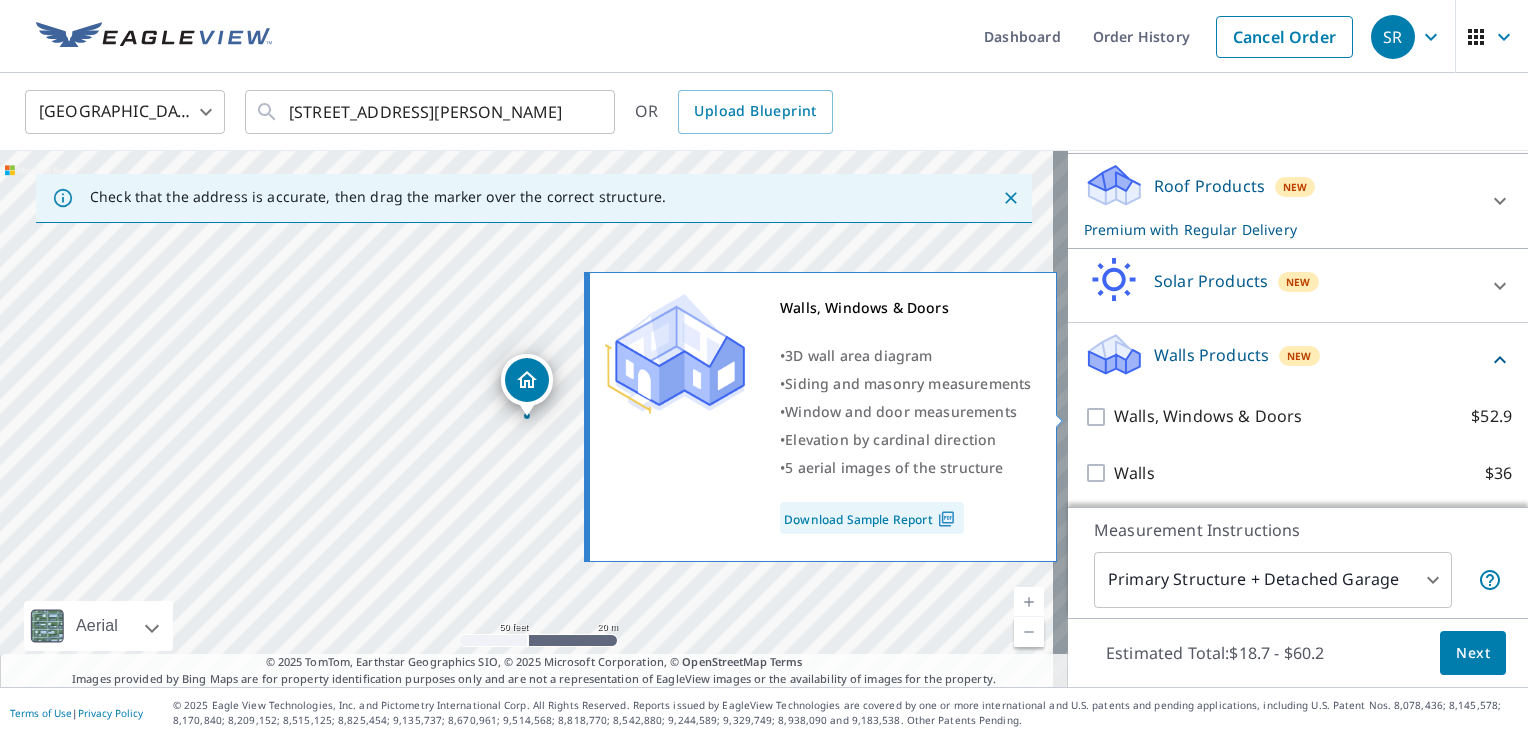 click on "Walls, Windows & Doors $52.9" at bounding box center (1099, 417) 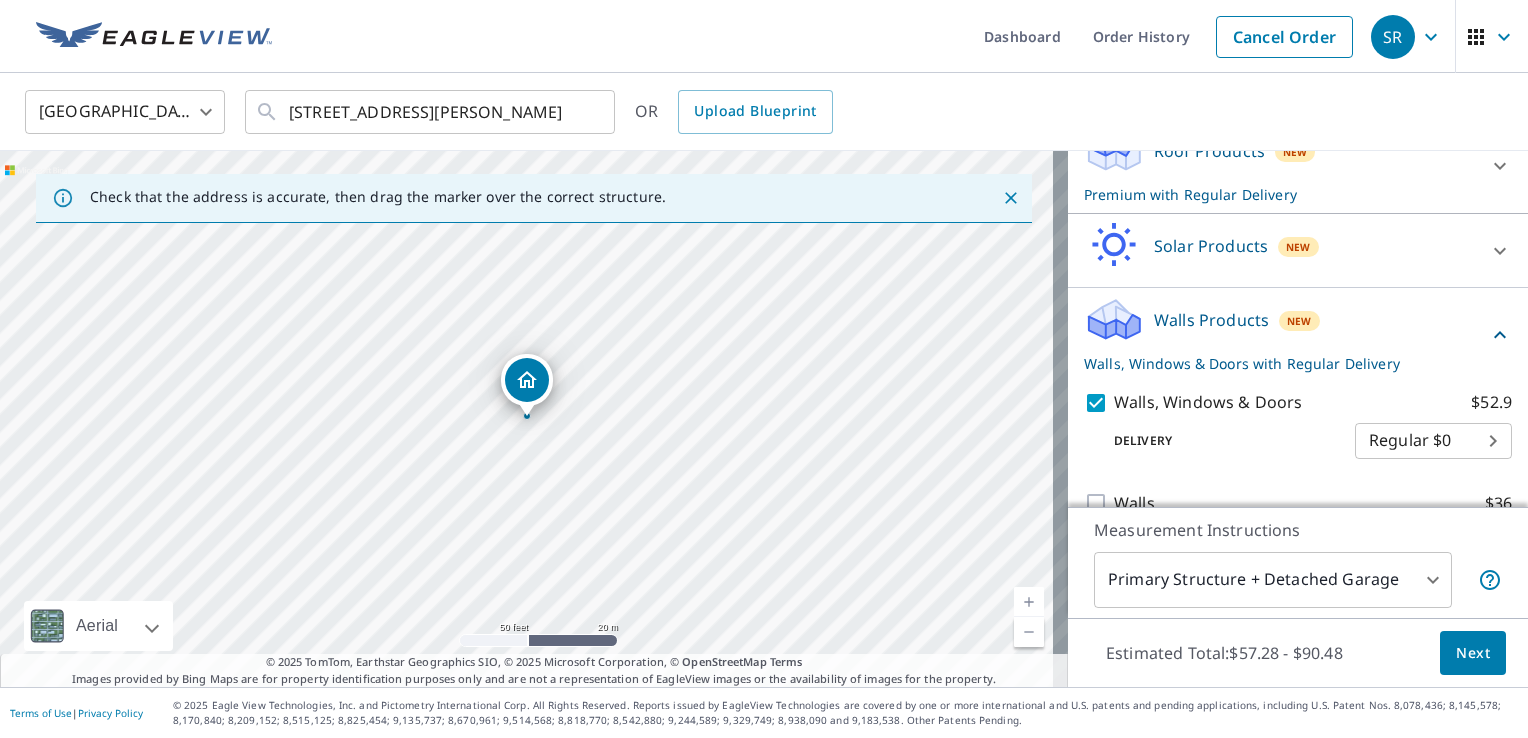 scroll, scrollTop: 549, scrollLeft: 0, axis: vertical 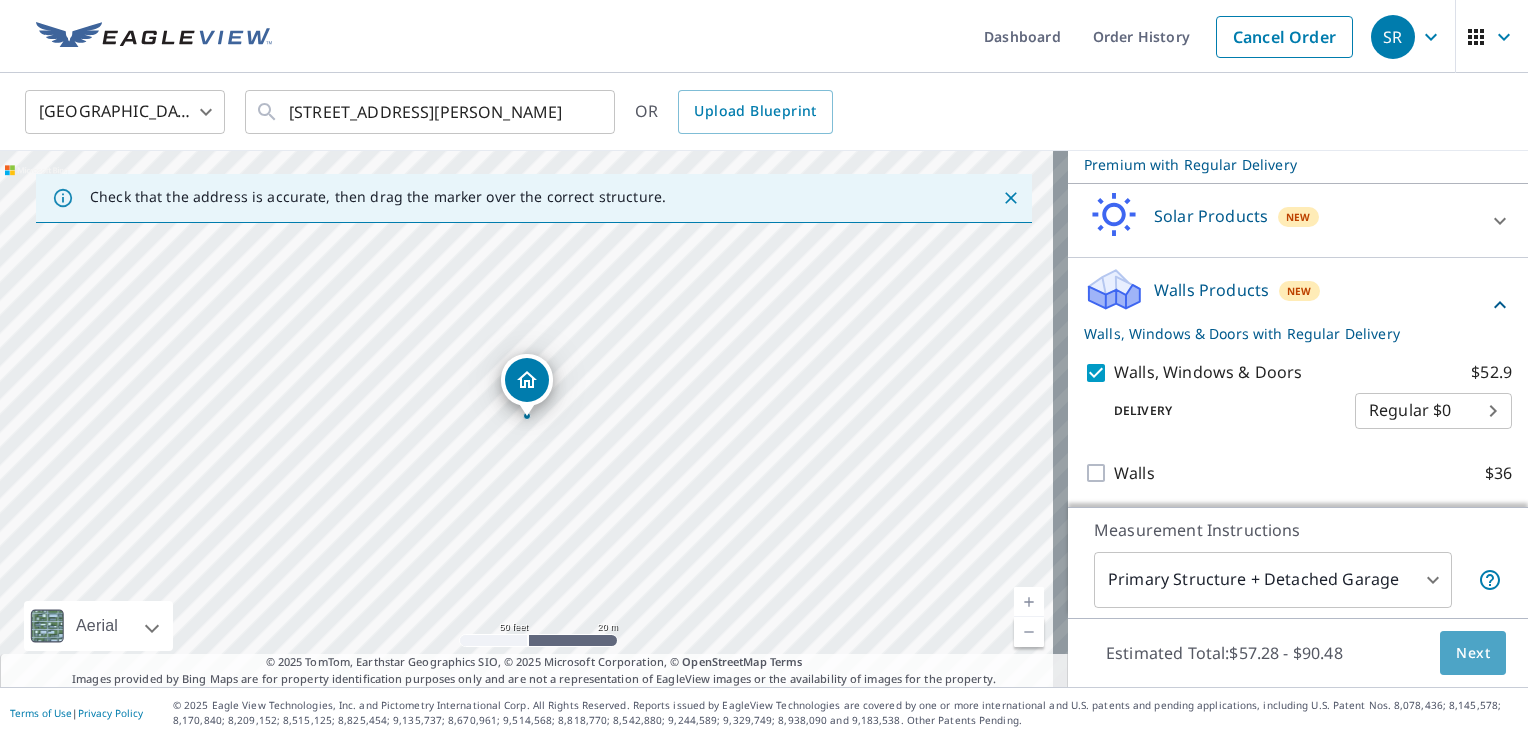 click on "Next" at bounding box center (1473, 653) 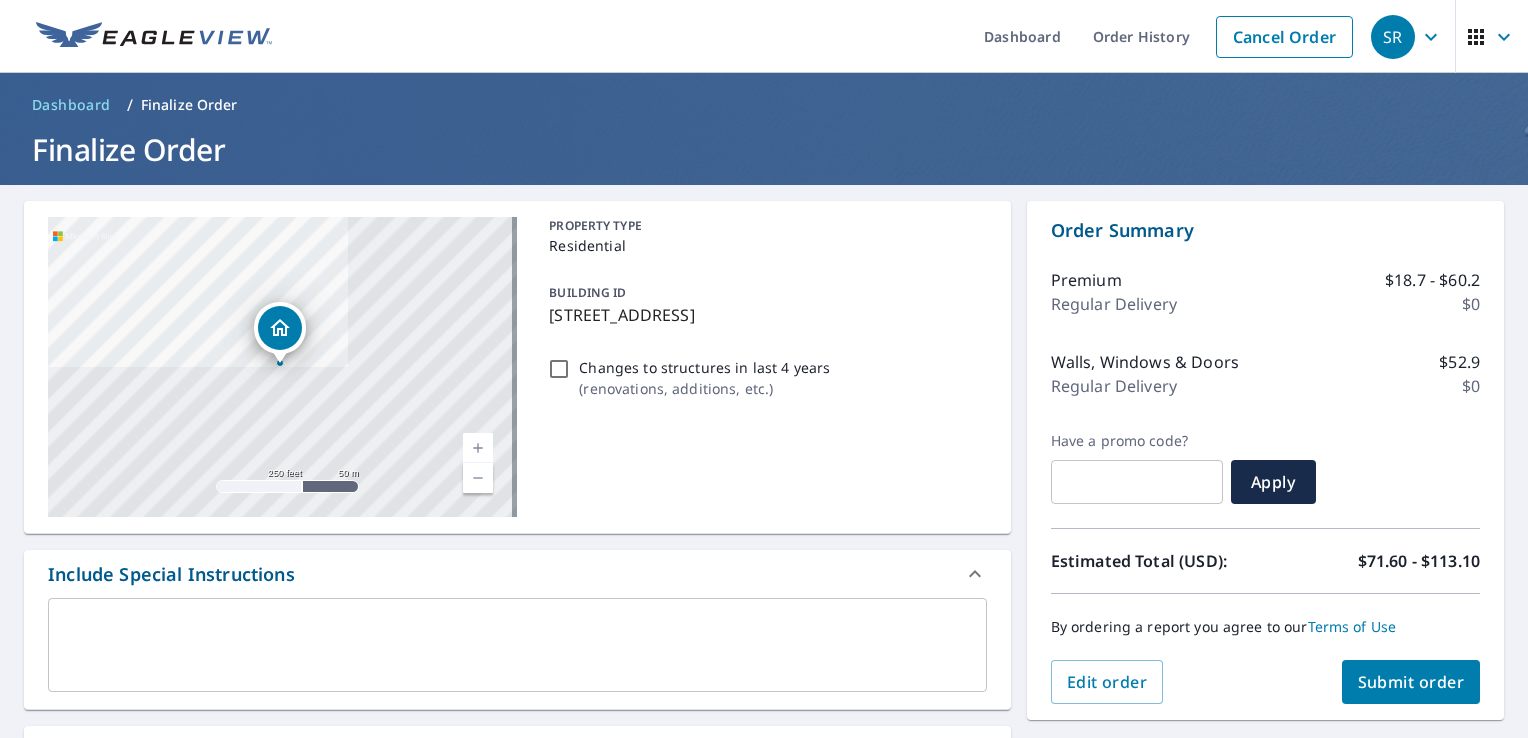 drag, startPoint x: 847, startPoint y: 324, endPoint x: 546, endPoint y: 325, distance: 301.00165 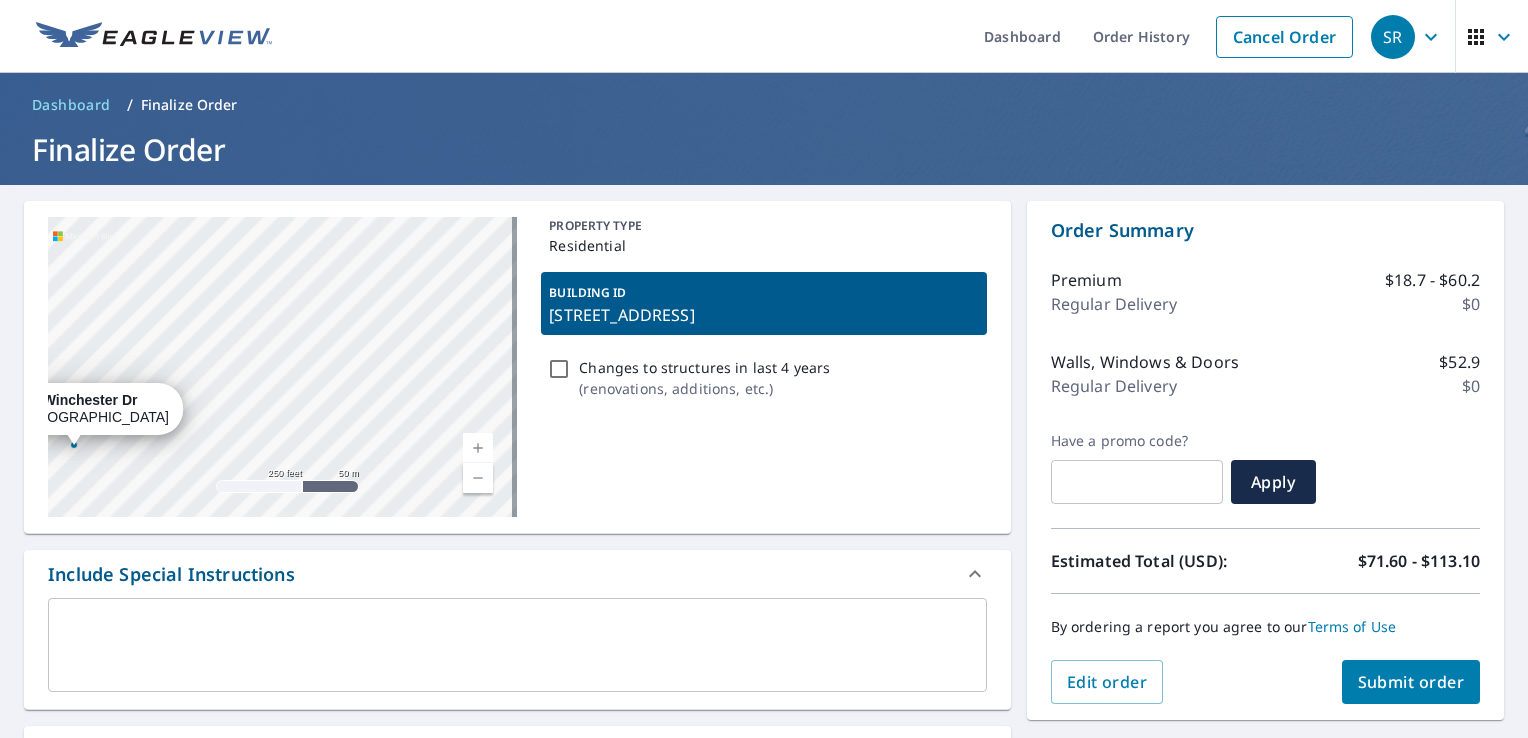 drag, startPoint x: 356, startPoint y: 394, endPoint x: 552, endPoint y: 146, distance: 316.10126 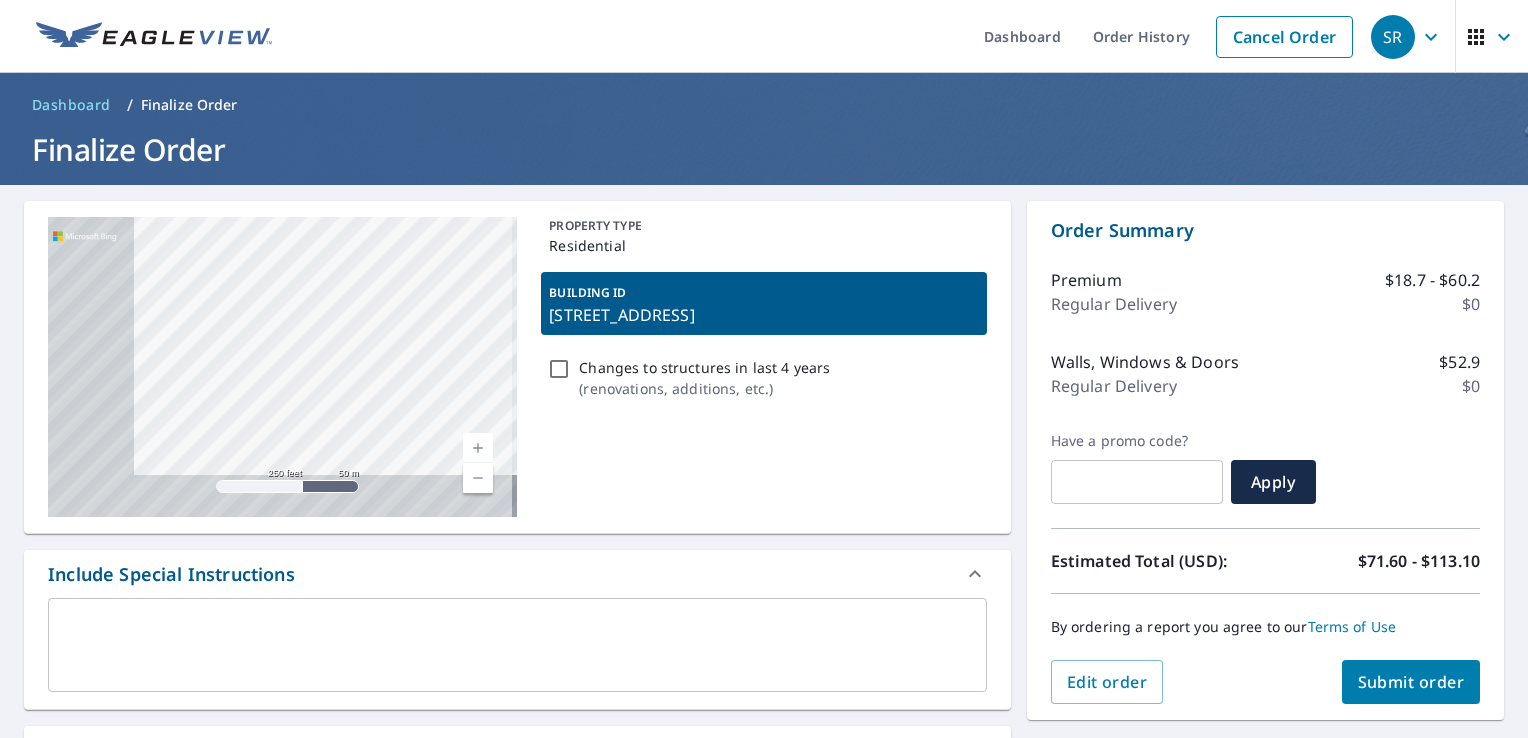 drag, startPoint x: 277, startPoint y: 365, endPoint x: 419, endPoint y: 282, distance: 164.47797 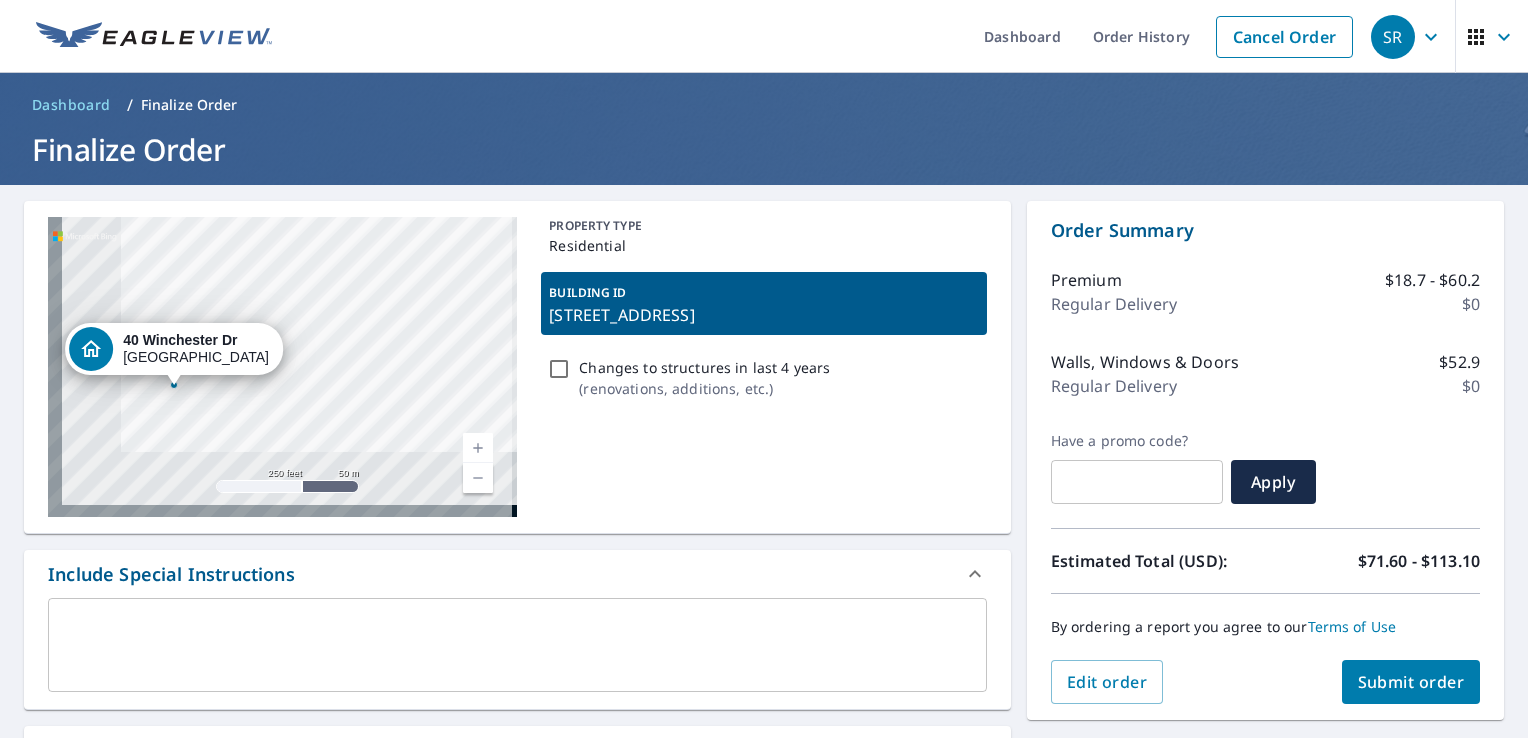 drag, startPoint x: 222, startPoint y: 443, endPoint x: 410, endPoint y: 262, distance: 260.96936 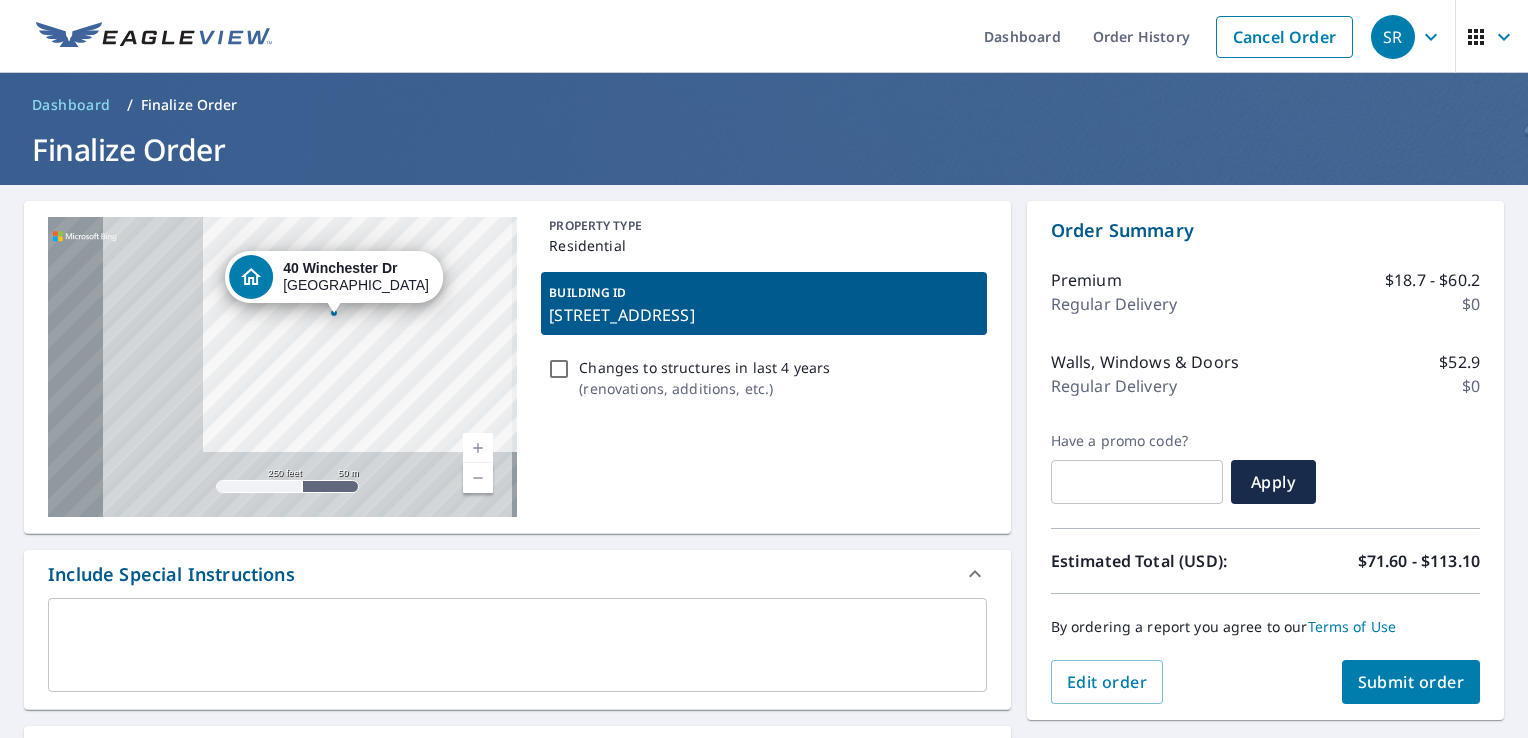 drag, startPoint x: 199, startPoint y: 418, endPoint x: 354, endPoint y: 353, distance: 168.07736 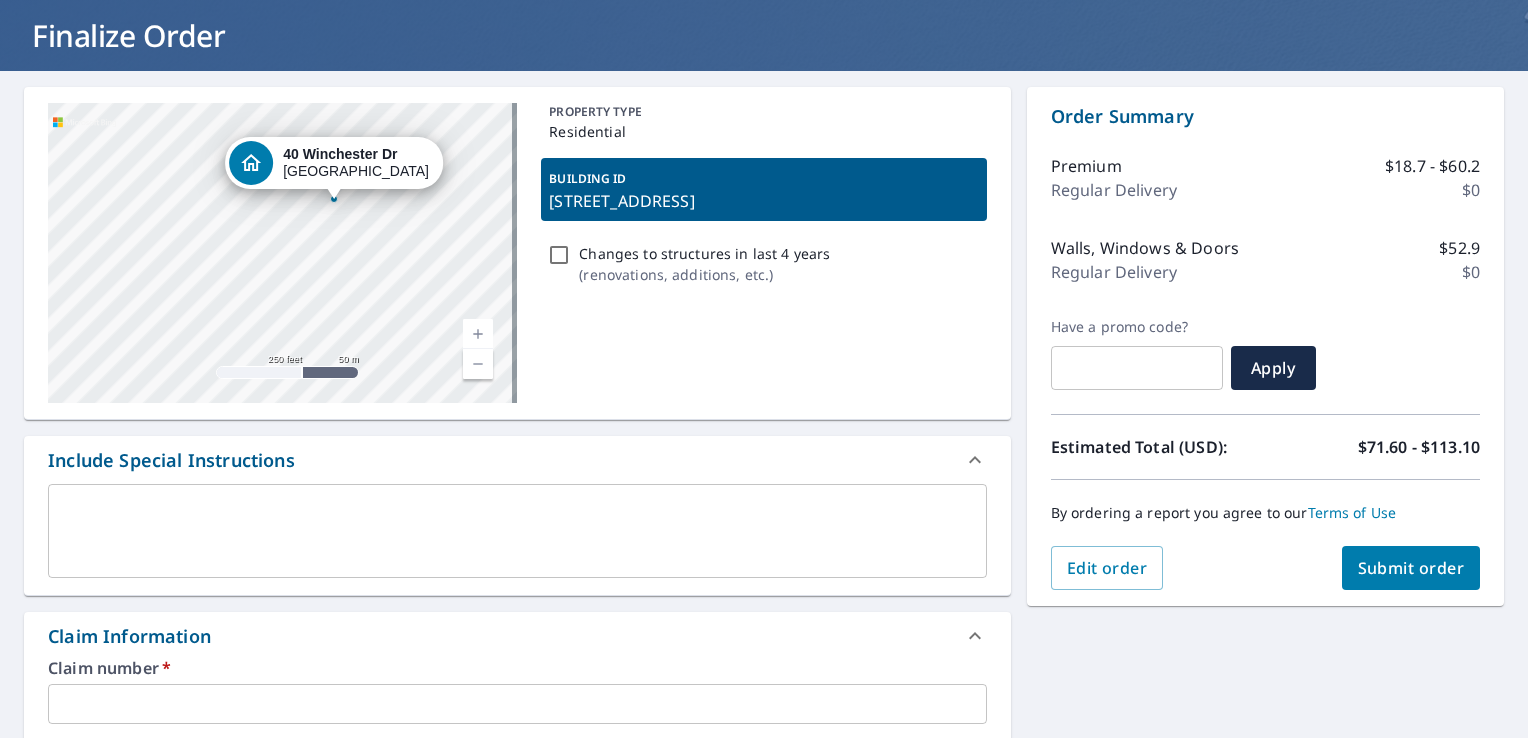 scroll, scrollTop: 300, scrollLeft: 0, axis: vertical 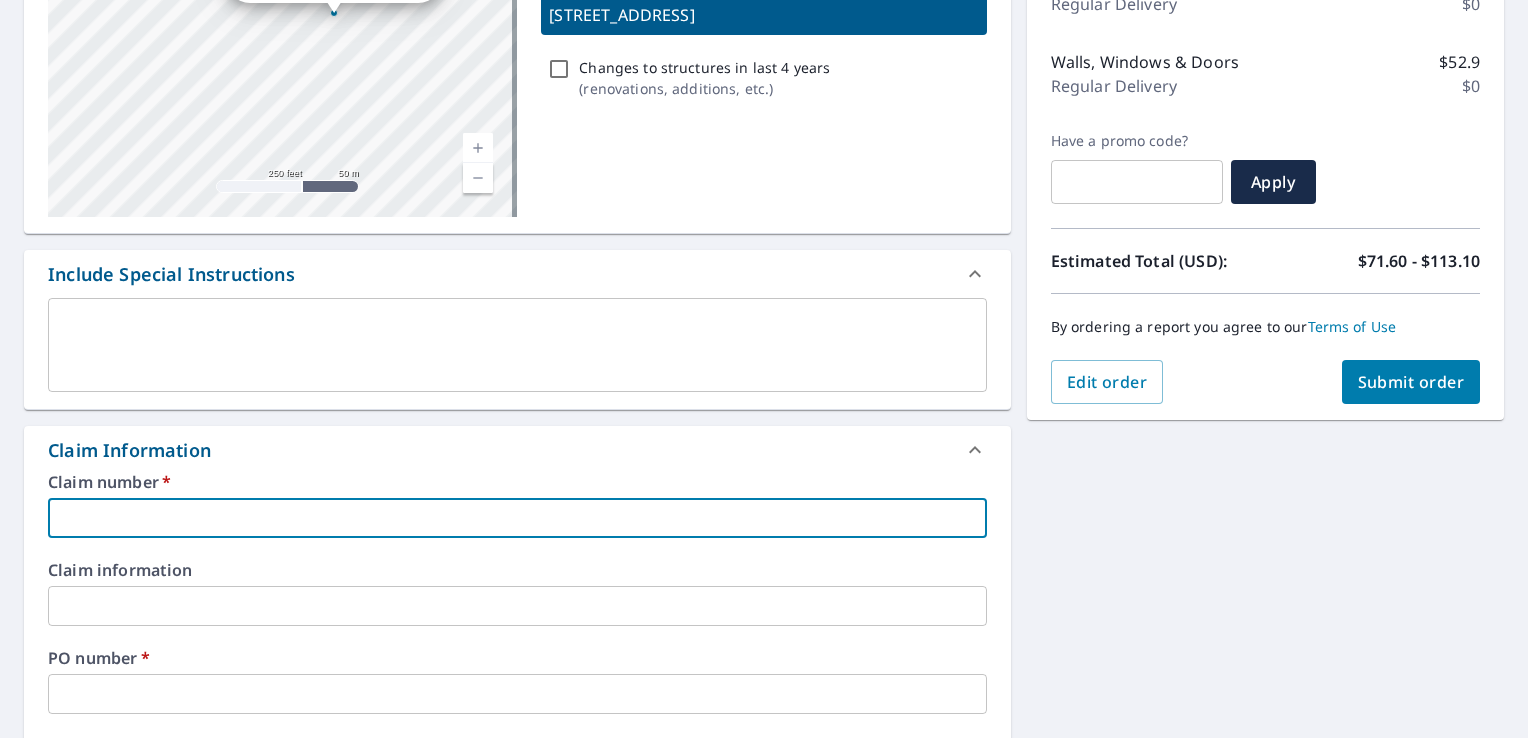click at bounding box center (517, 518) 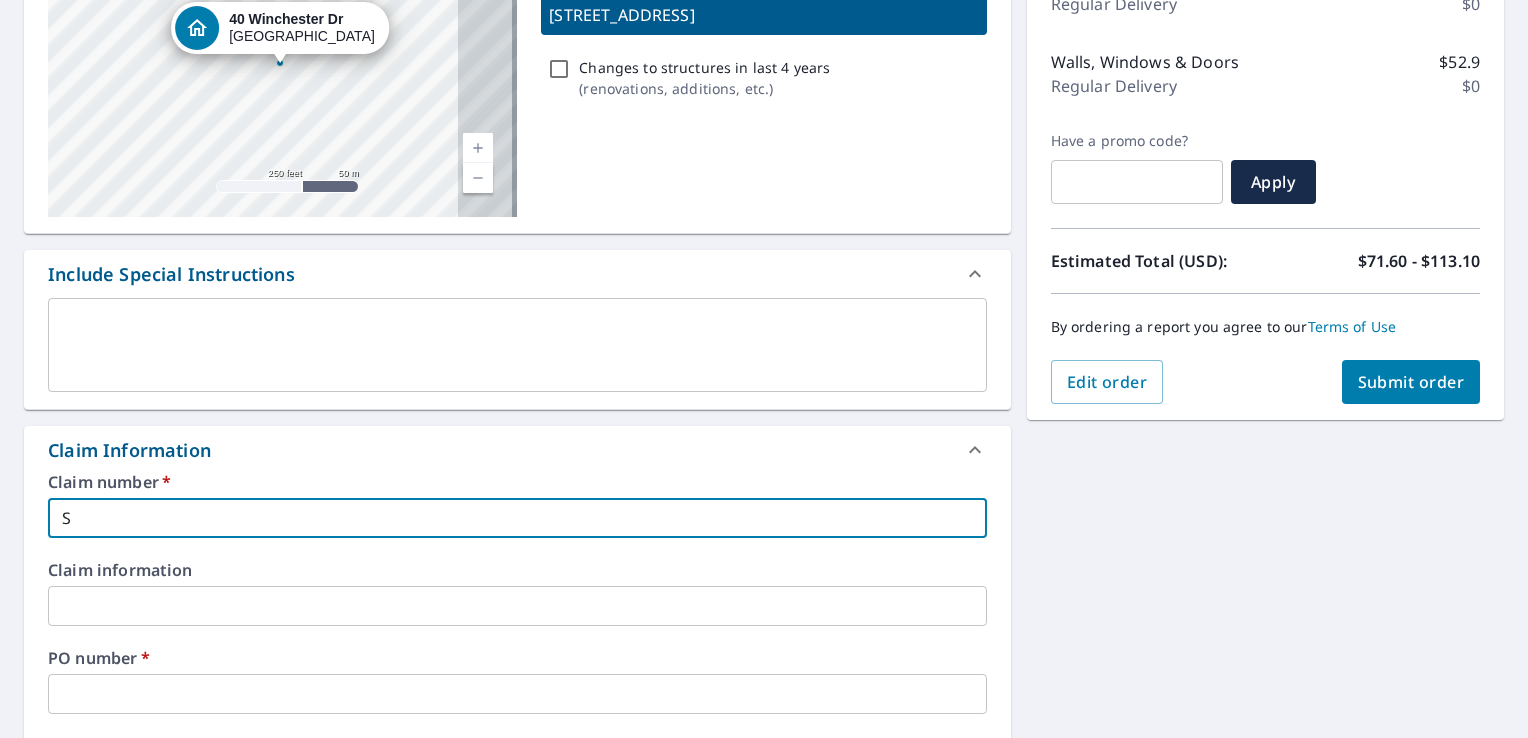 type on "SC" 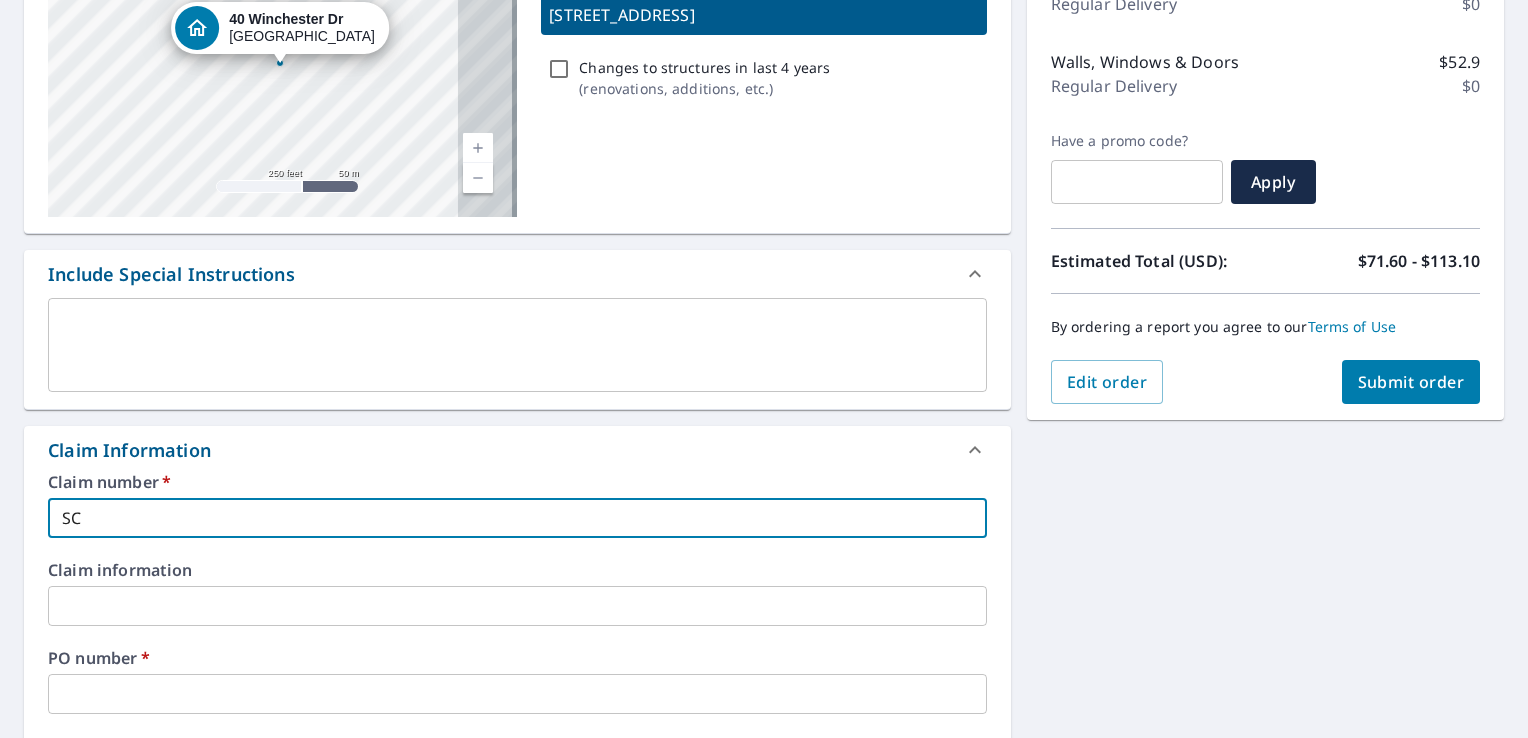 type on "SCO" 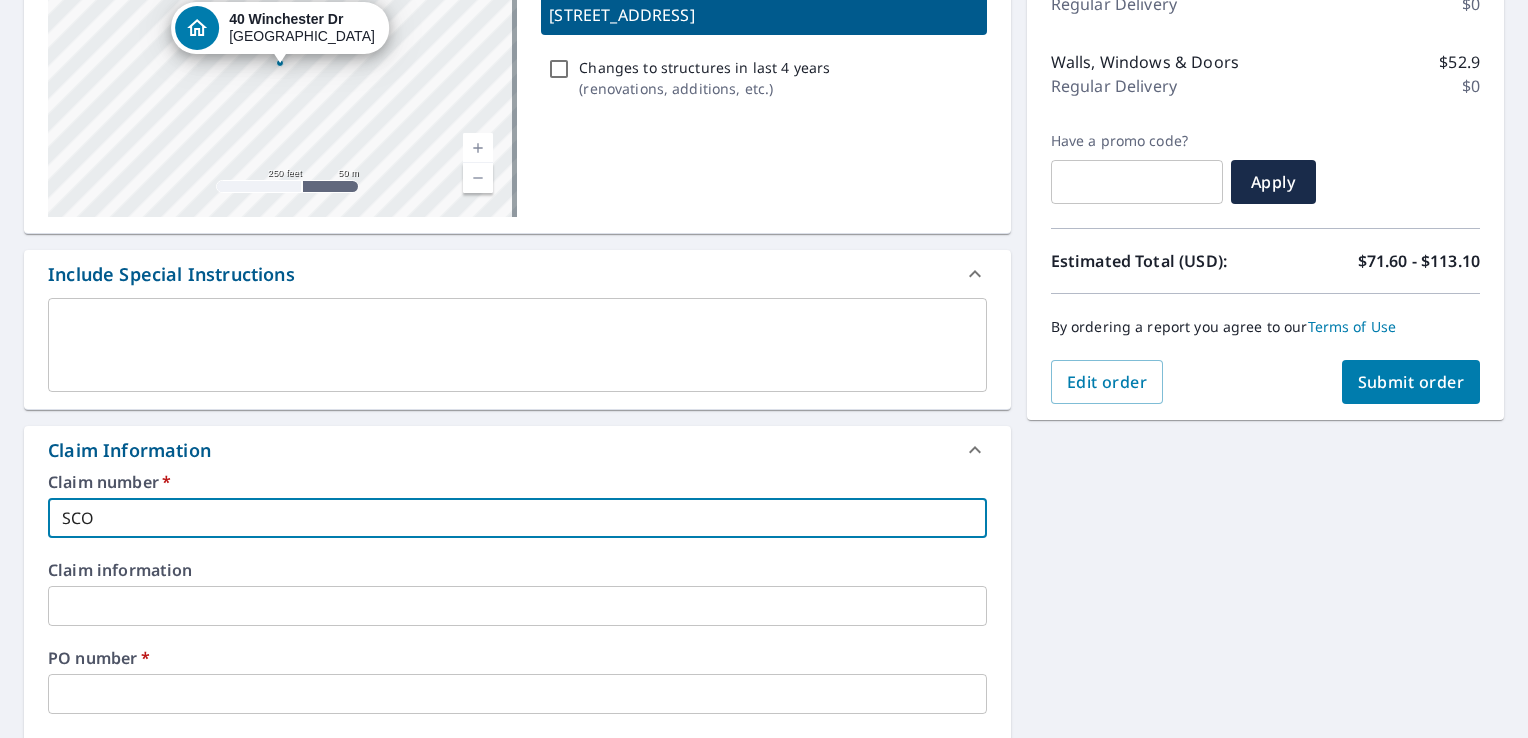 type on "[PERSON_NAME]" 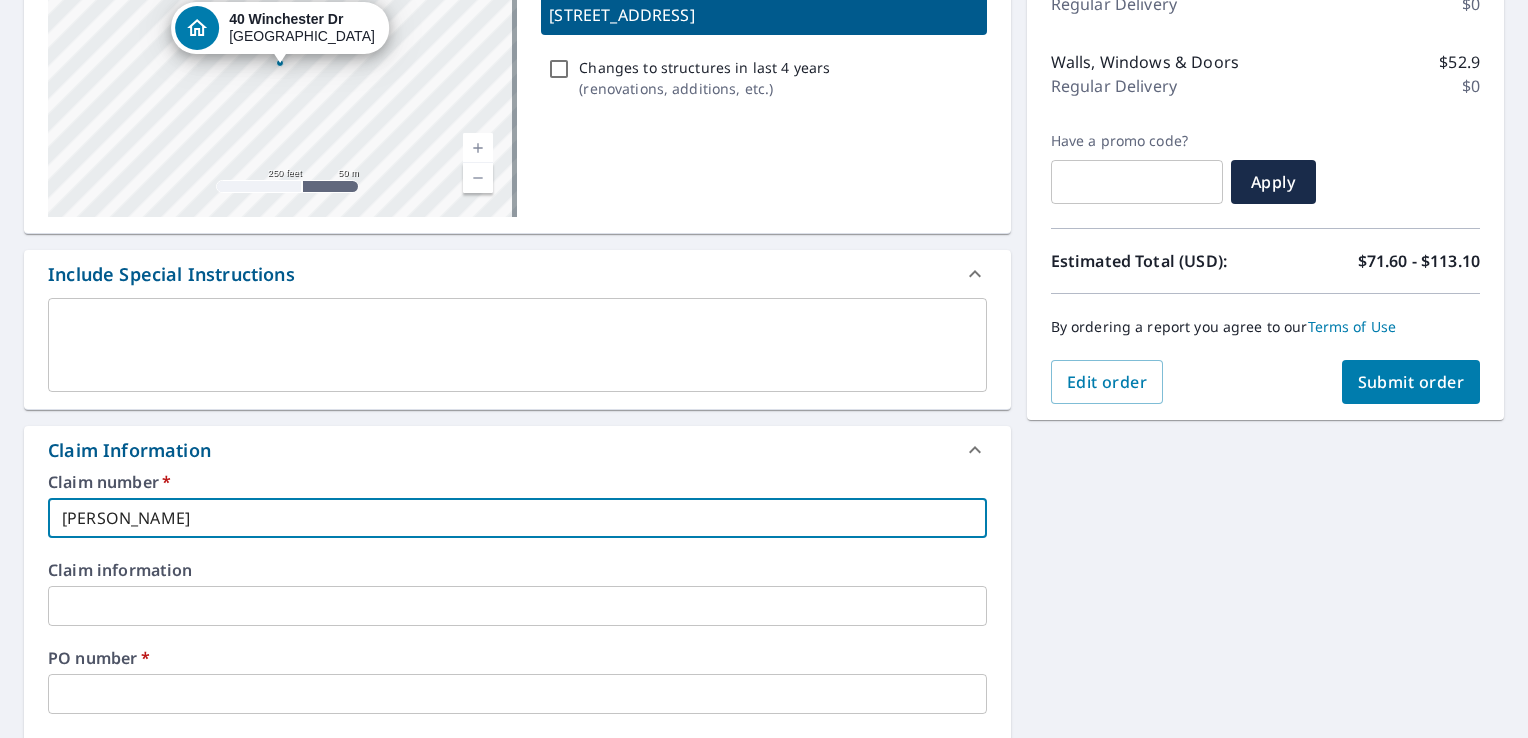 type on "SCOTC" 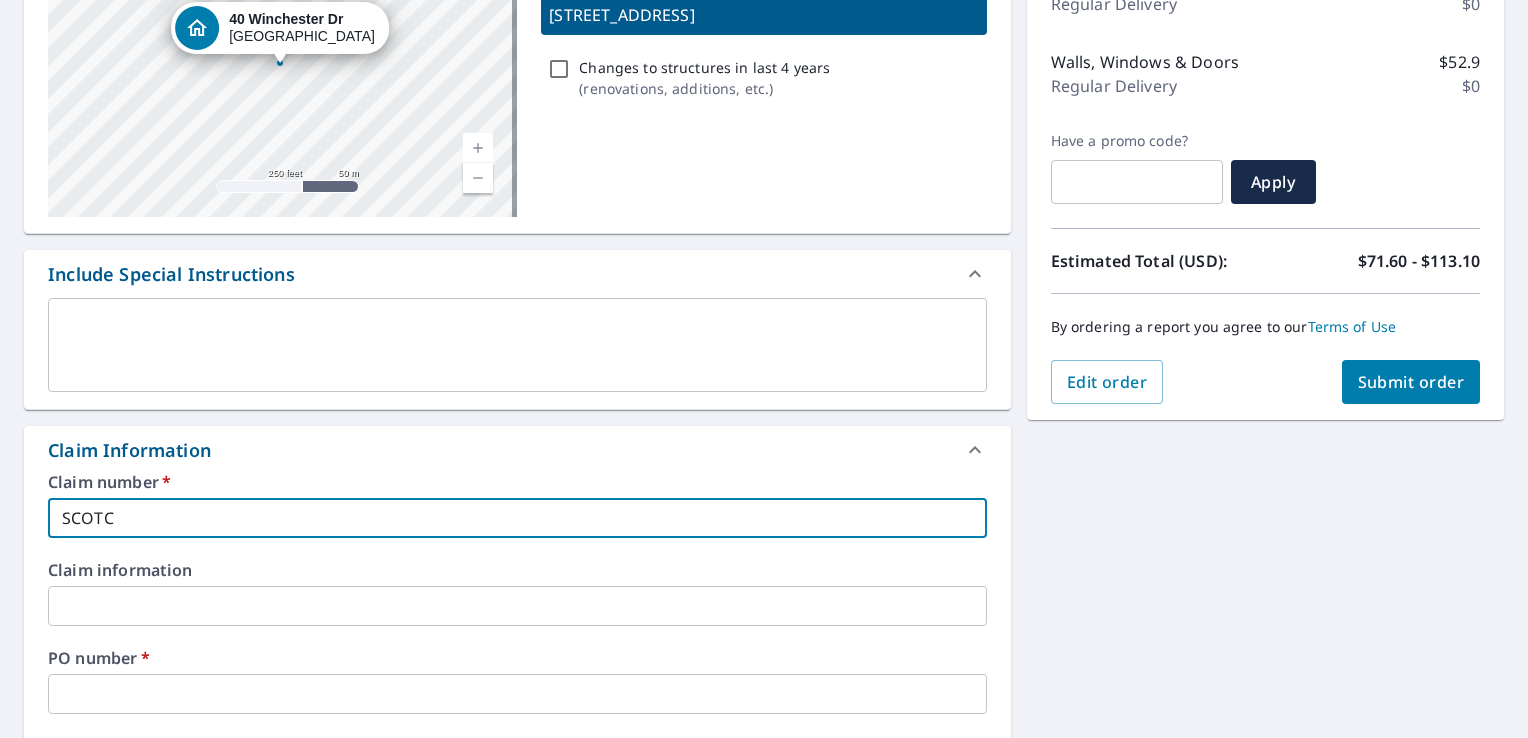 type on "SCOTCH" 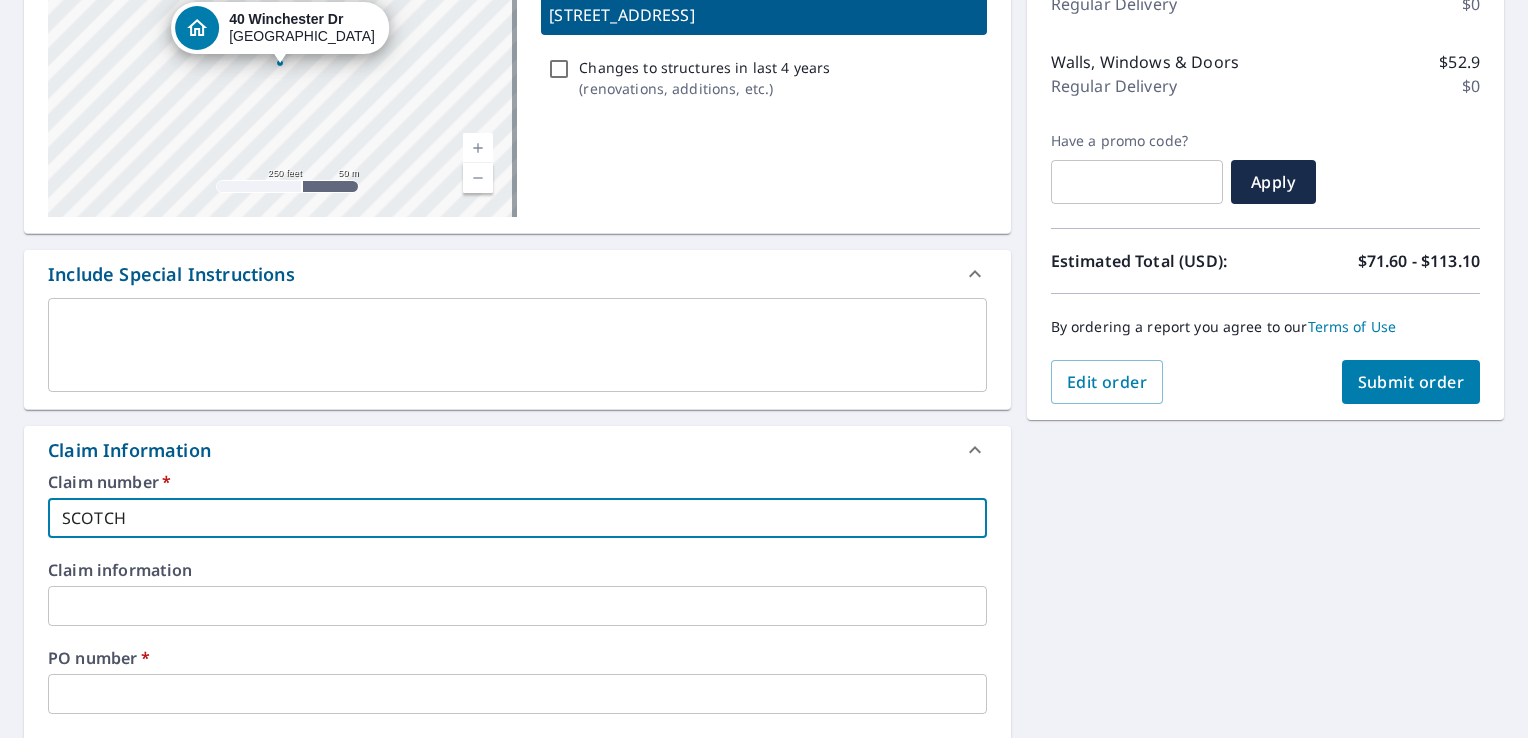 type on "SCOTCHW" 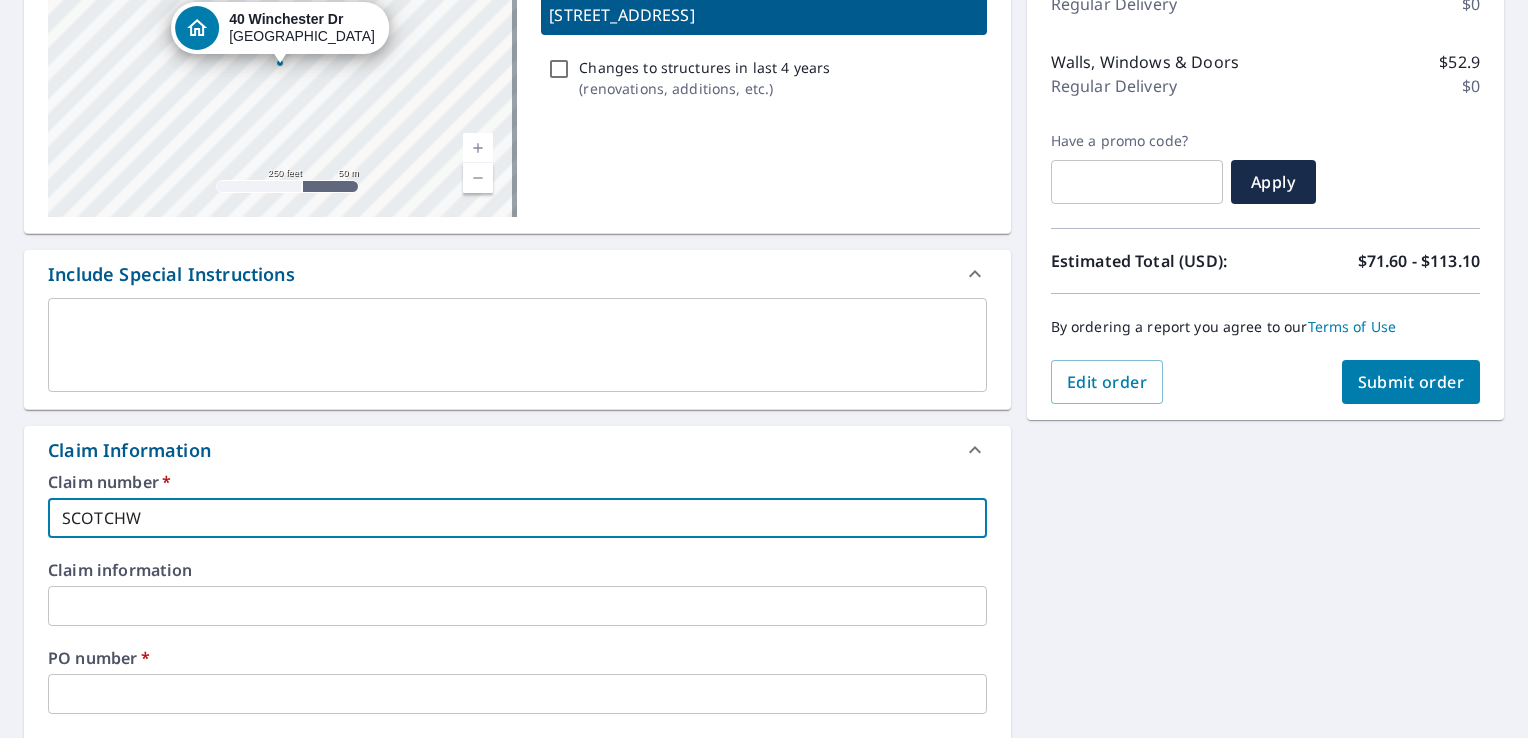 type on "SCOTCHWO" 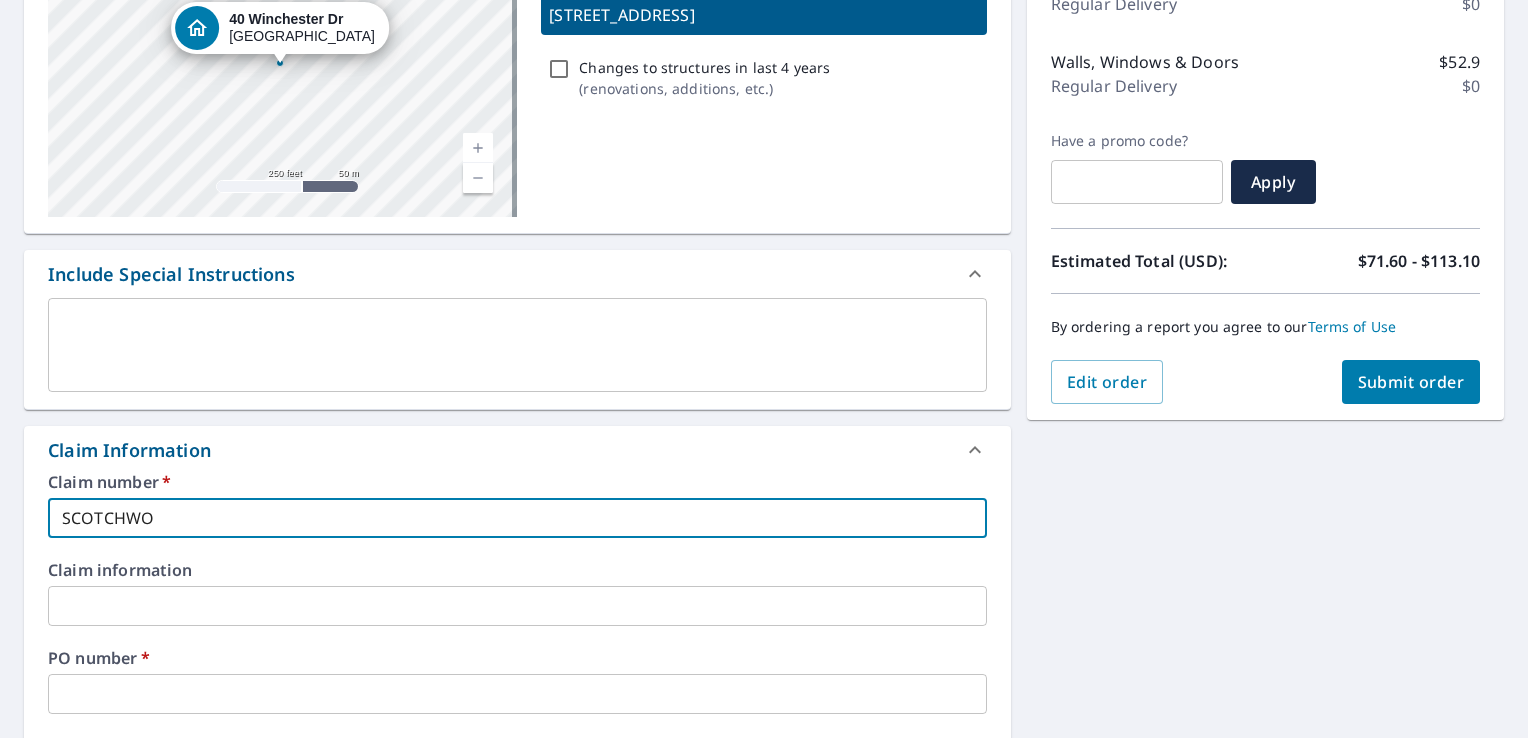 type on "SCOTCHWOO" 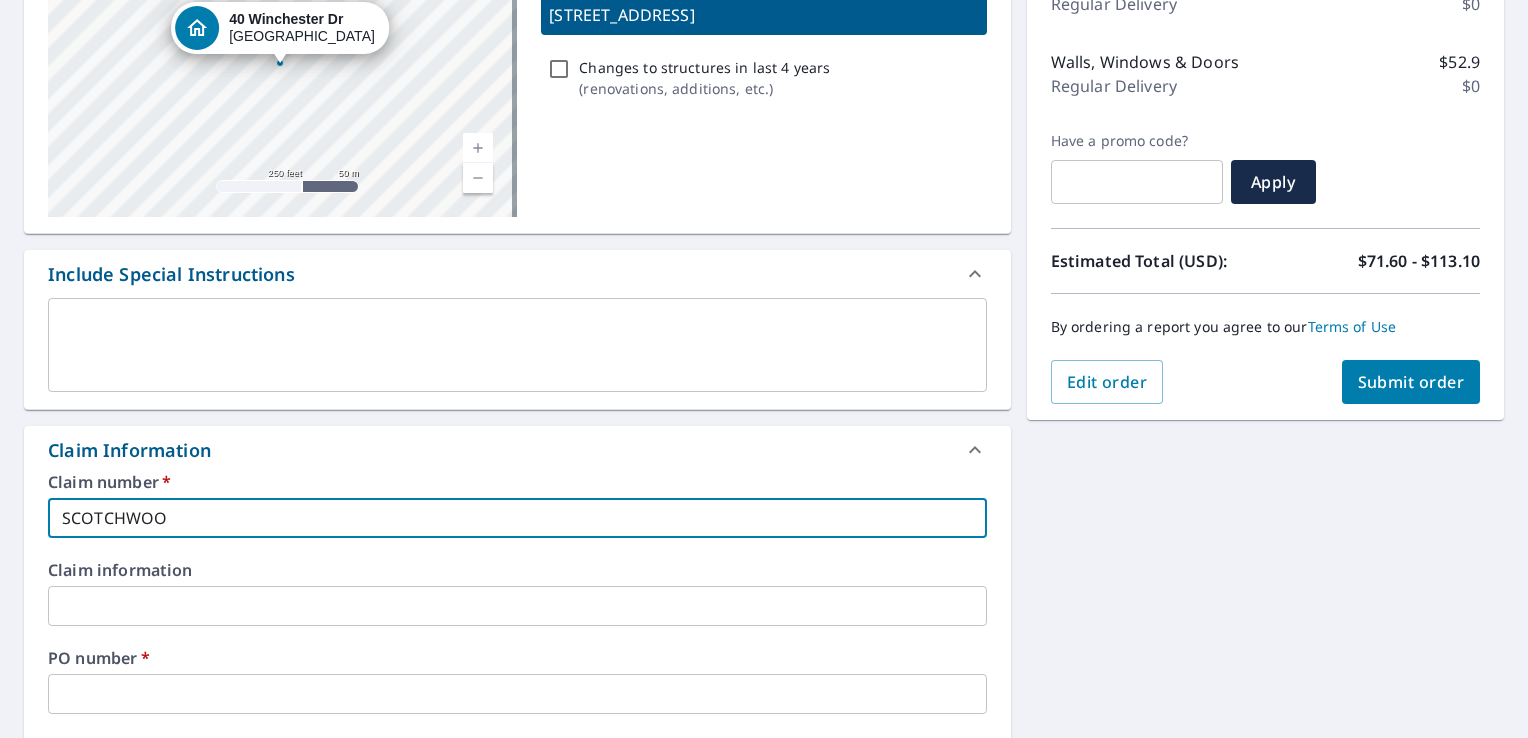 type on "SCOTCHWOOD" 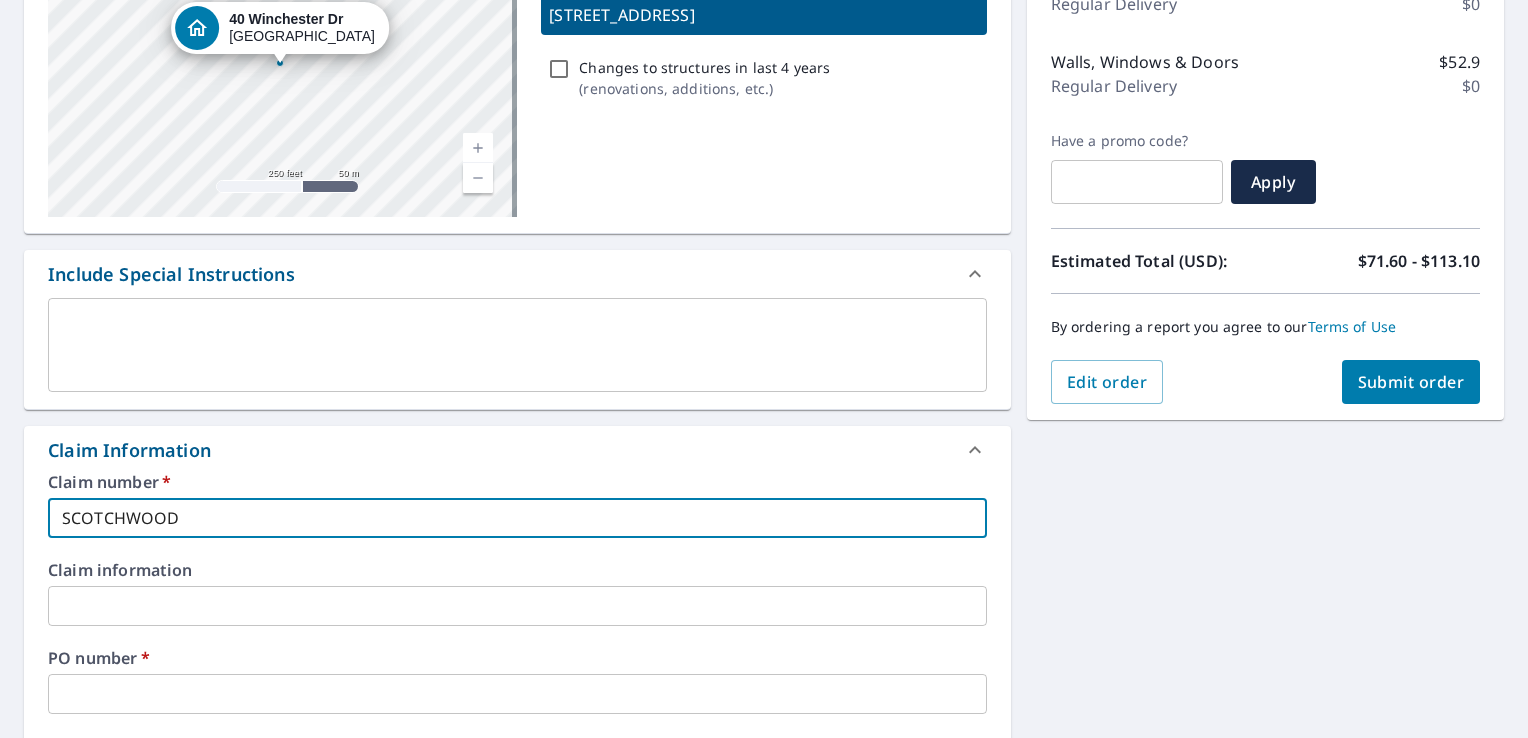 type on "SCOTCHWOOD" 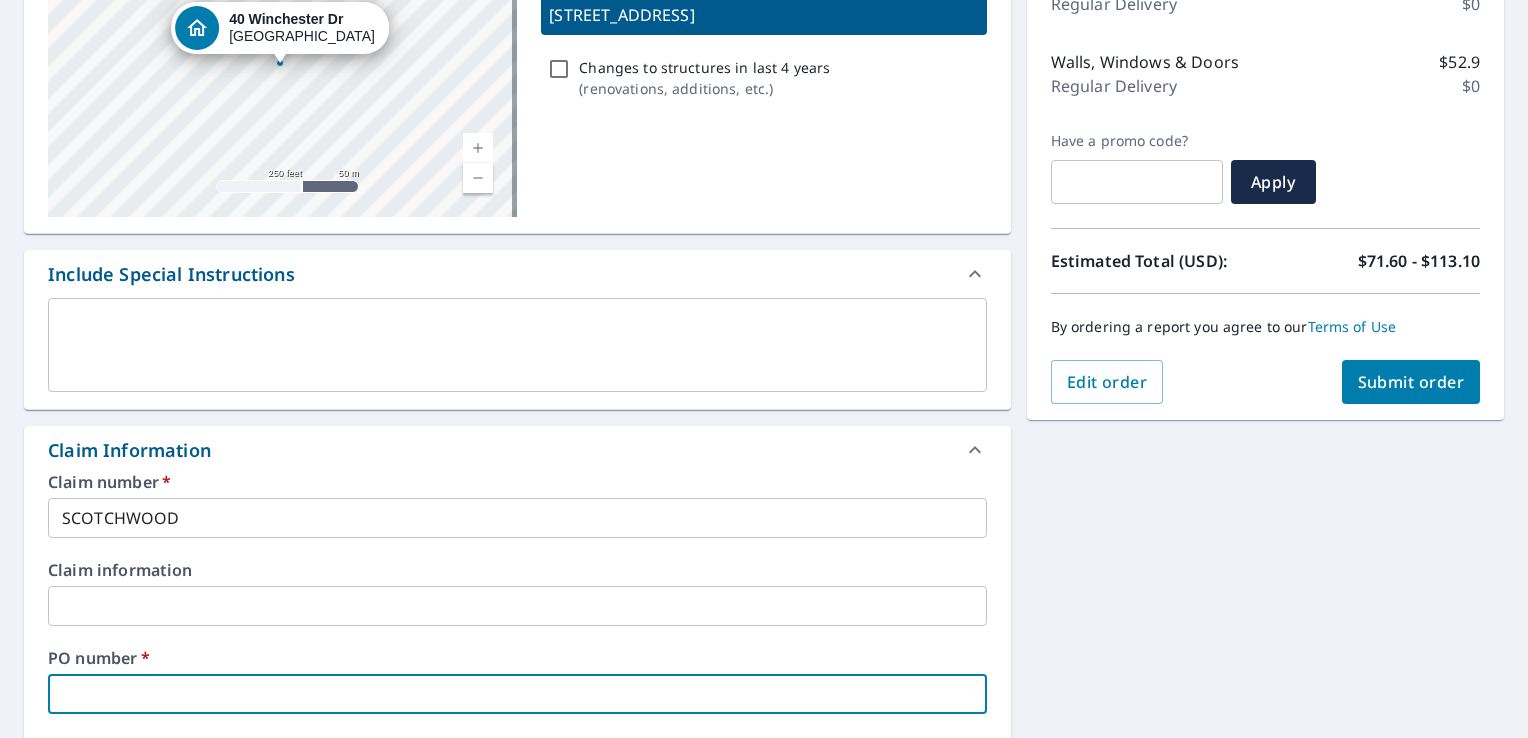 paste on "44277021" 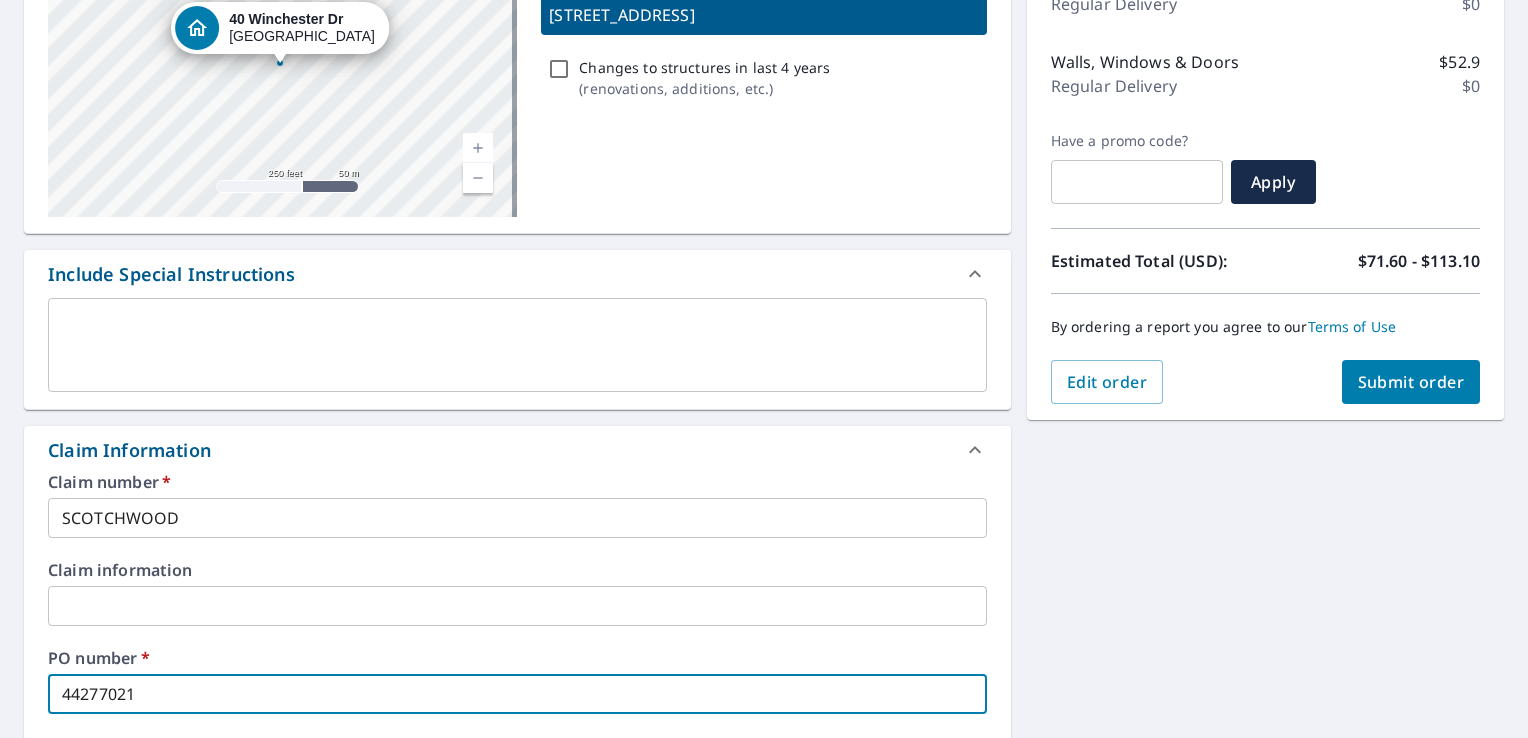 type on "44277021" 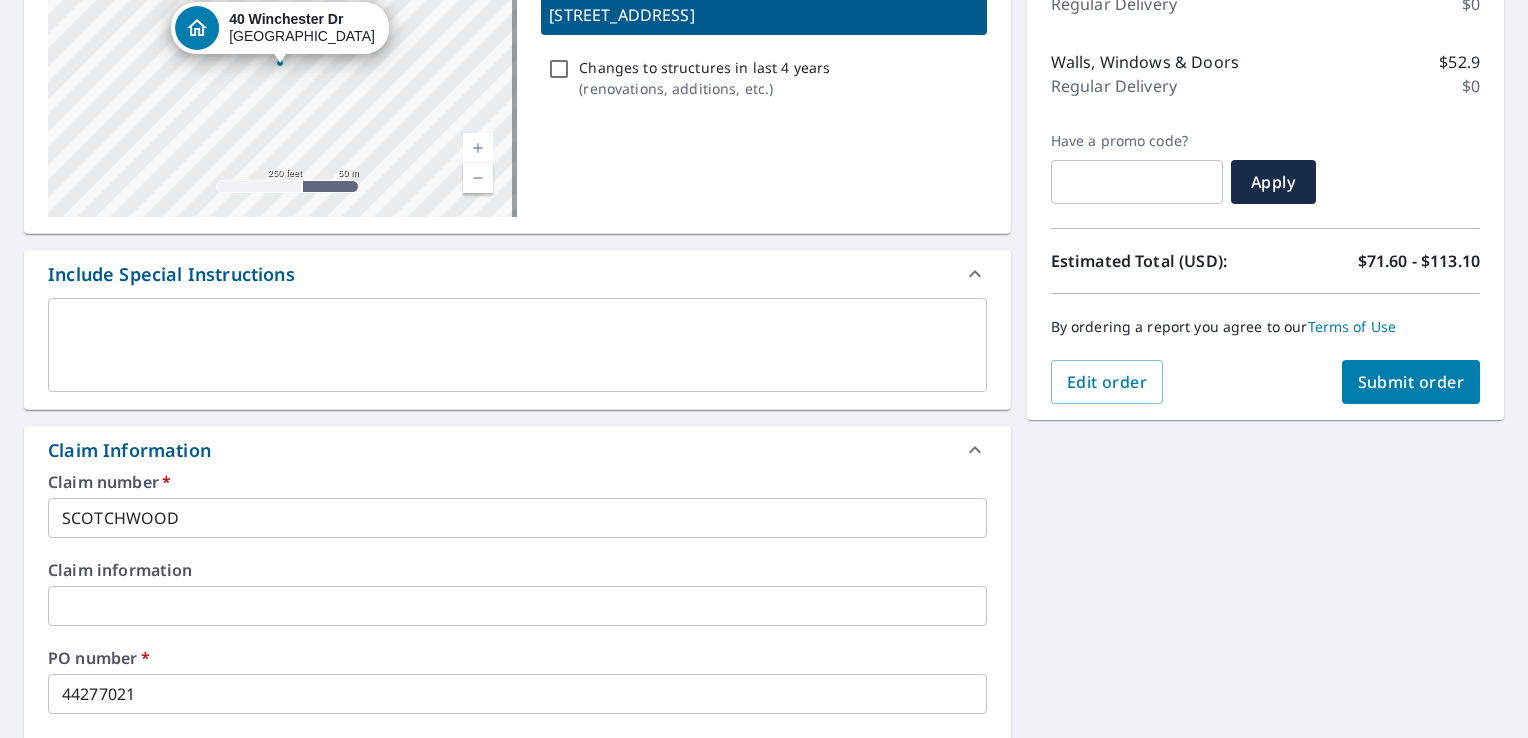 drag, startPoint x: 726, startPoint y: 24, endPoint x: 659, endPoint y: 18, distance: 67.26812 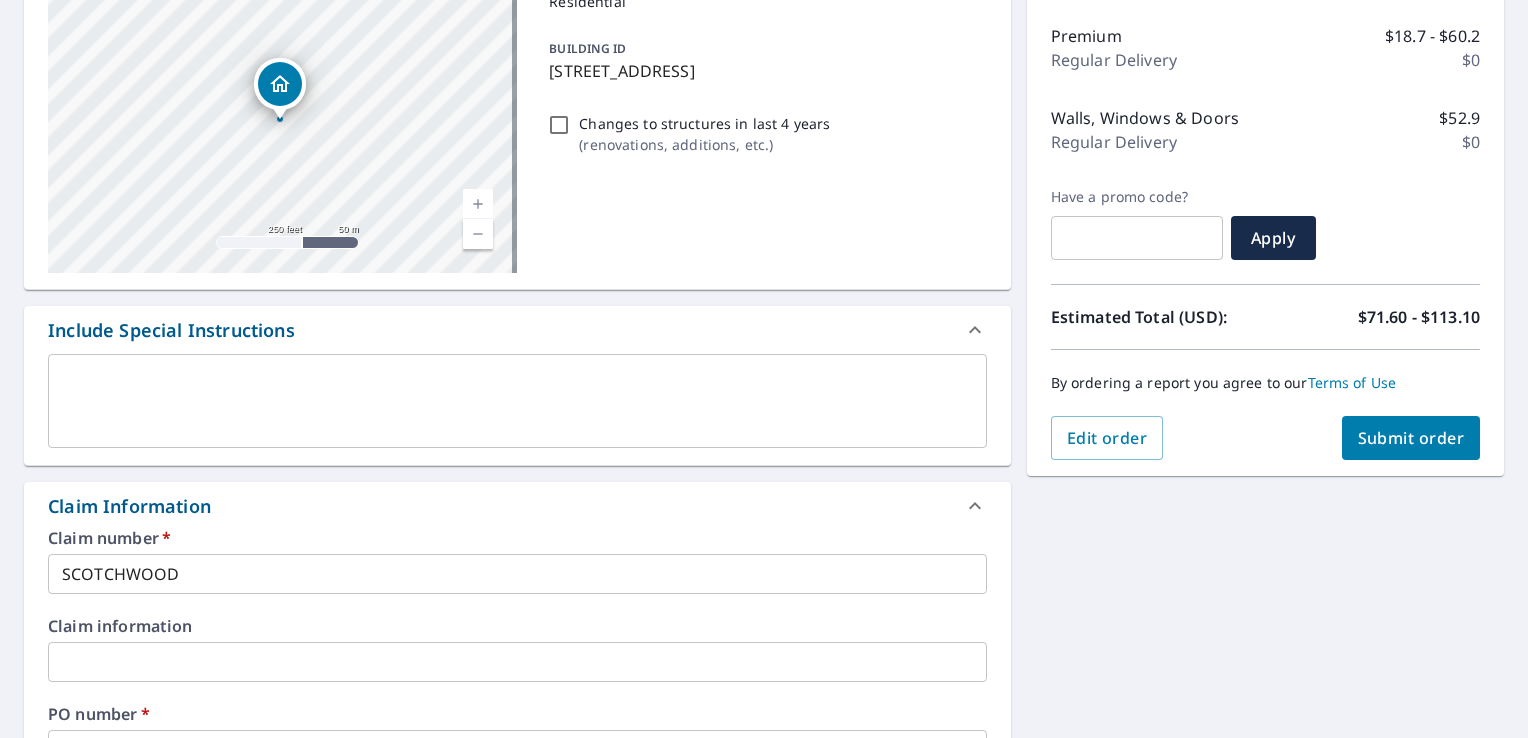 scroll, scrollTop: 200, scrollLeft: 0, axis: vertical 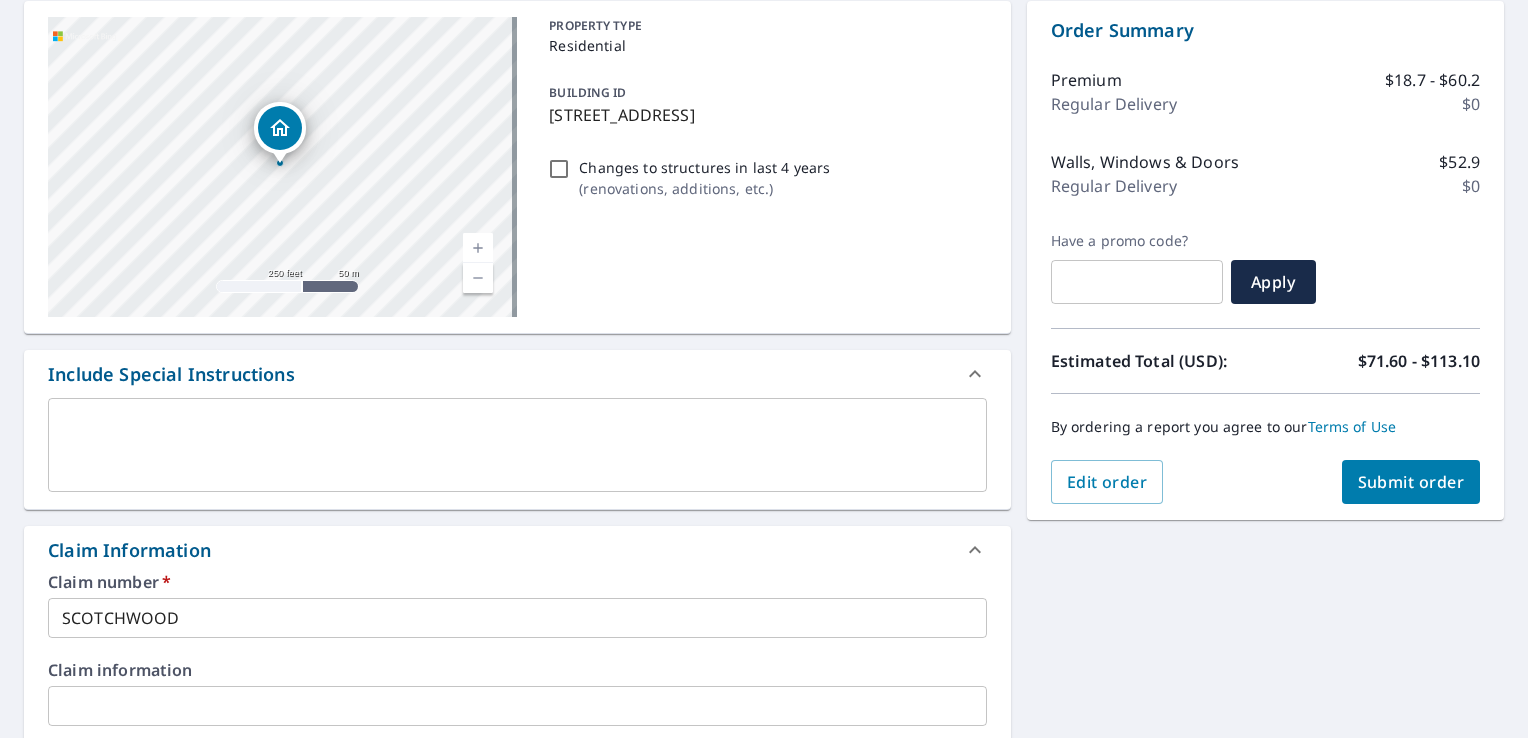 drag, startPoint x: 863, startPoint y: 114, endPoint x: 541, endPoint y: 120, distance: 322.0559 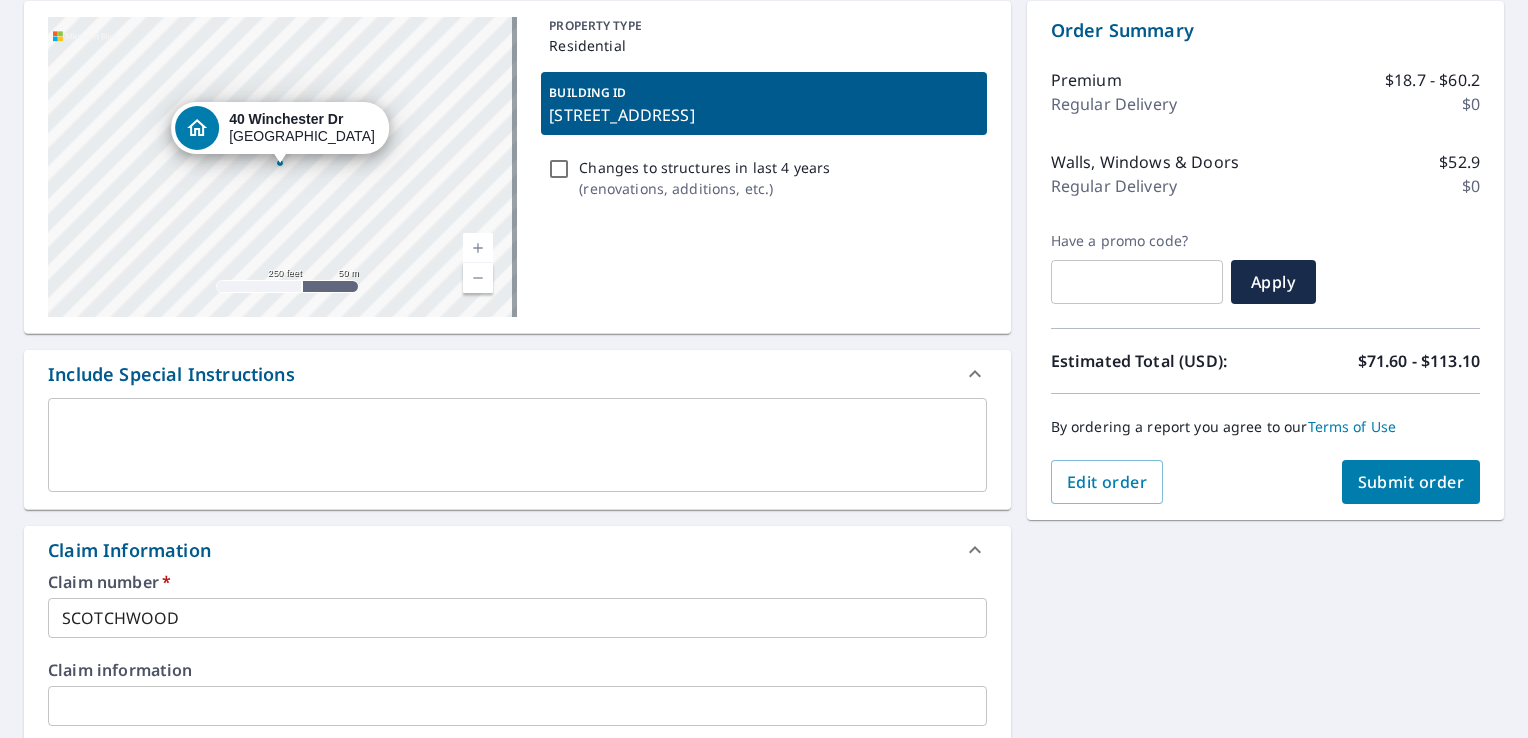 copy on "[STREET_ADDRESS]" 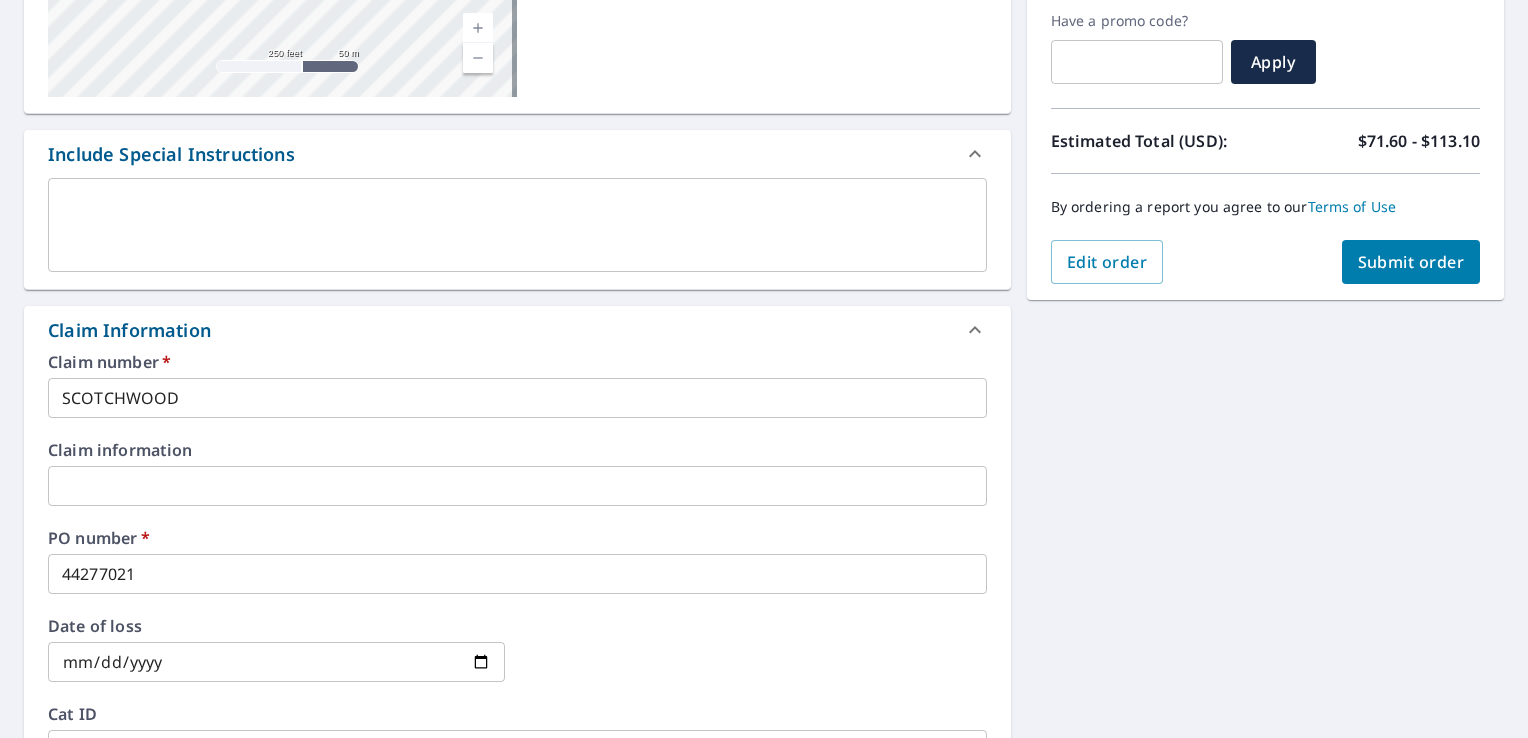 scroll, scrollTop: 600, scrollLeft: 0, axis: vertical 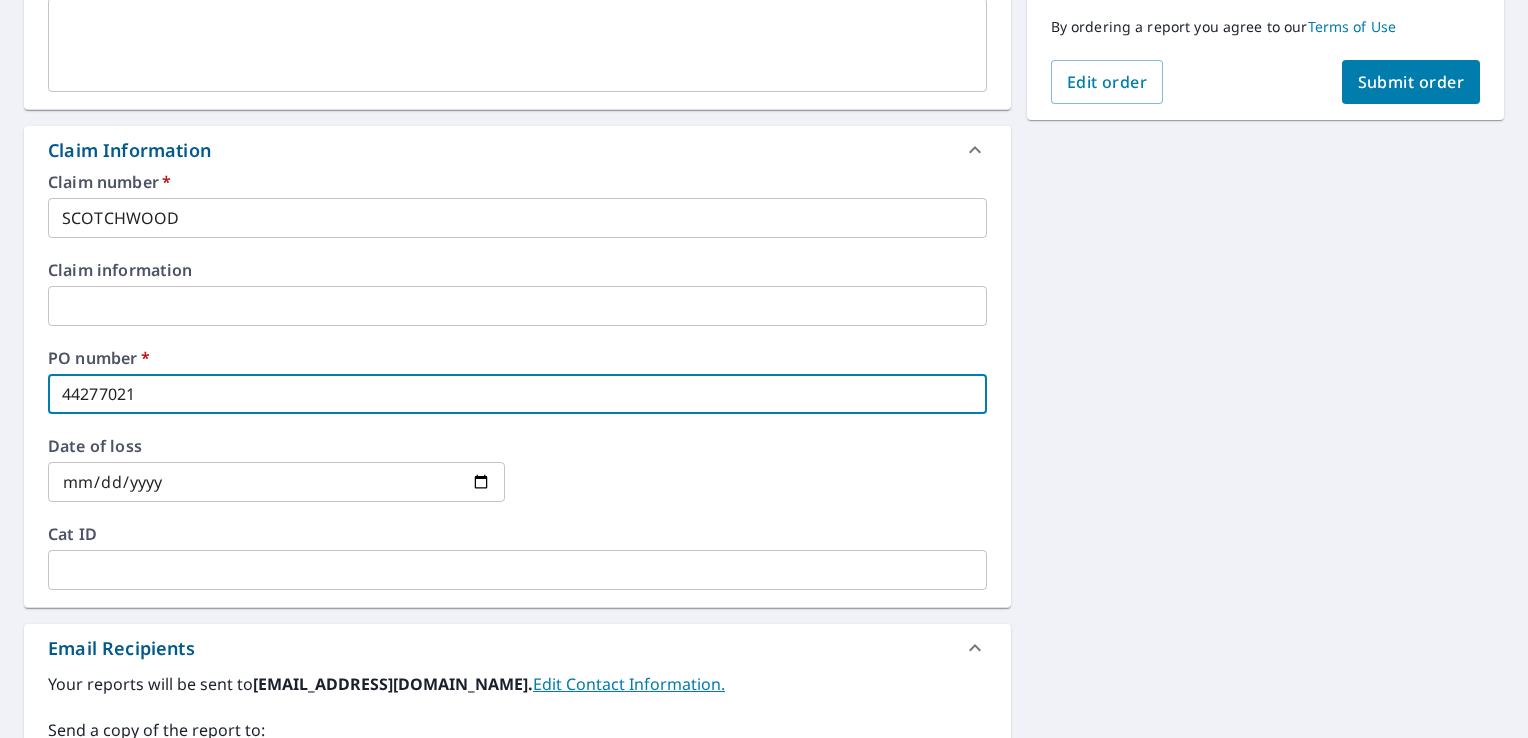drag, startPoint x: 184, startPoint y: 392, endPoint x: -28, endPoint y: 394, distance: 212.00943 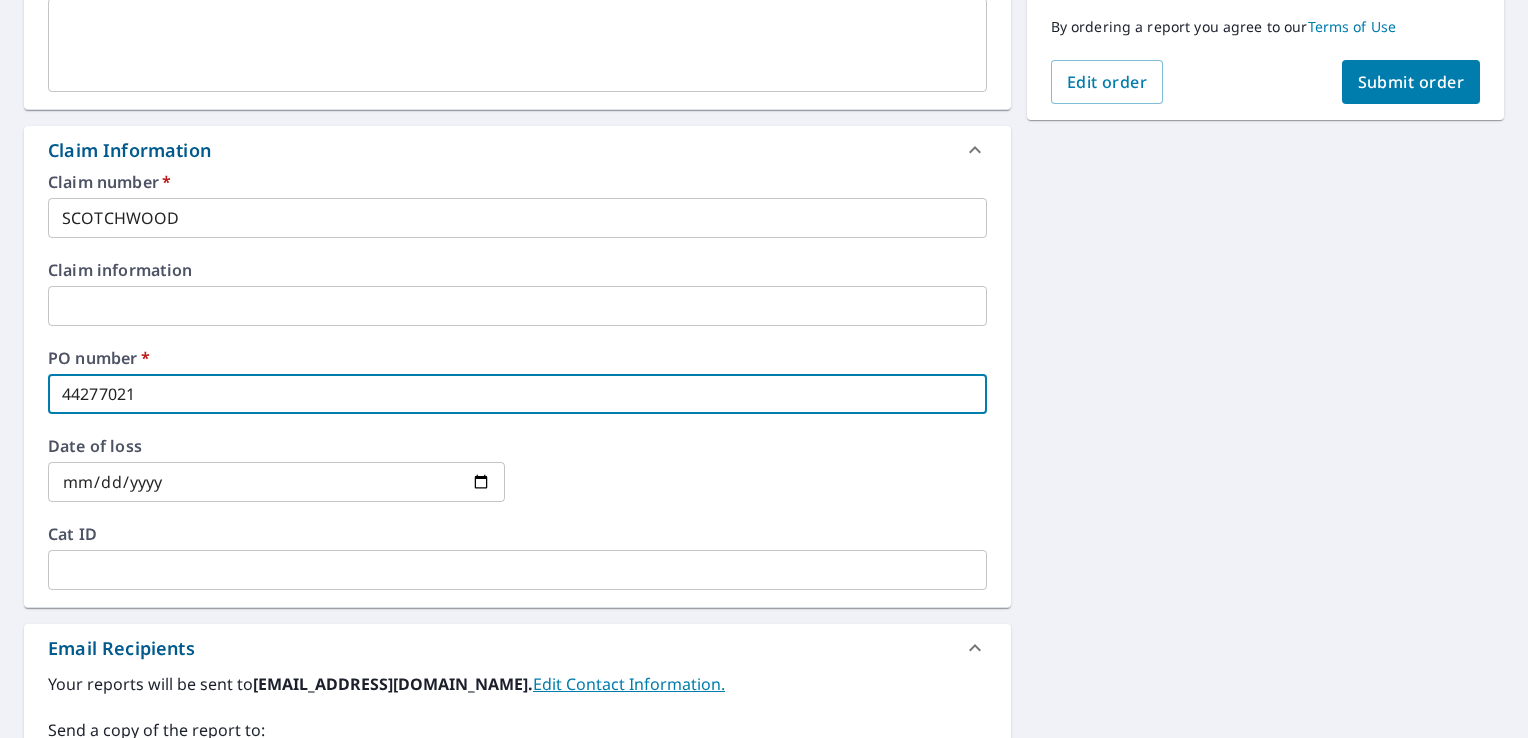 paste on "[STREET_ADDRESS]" 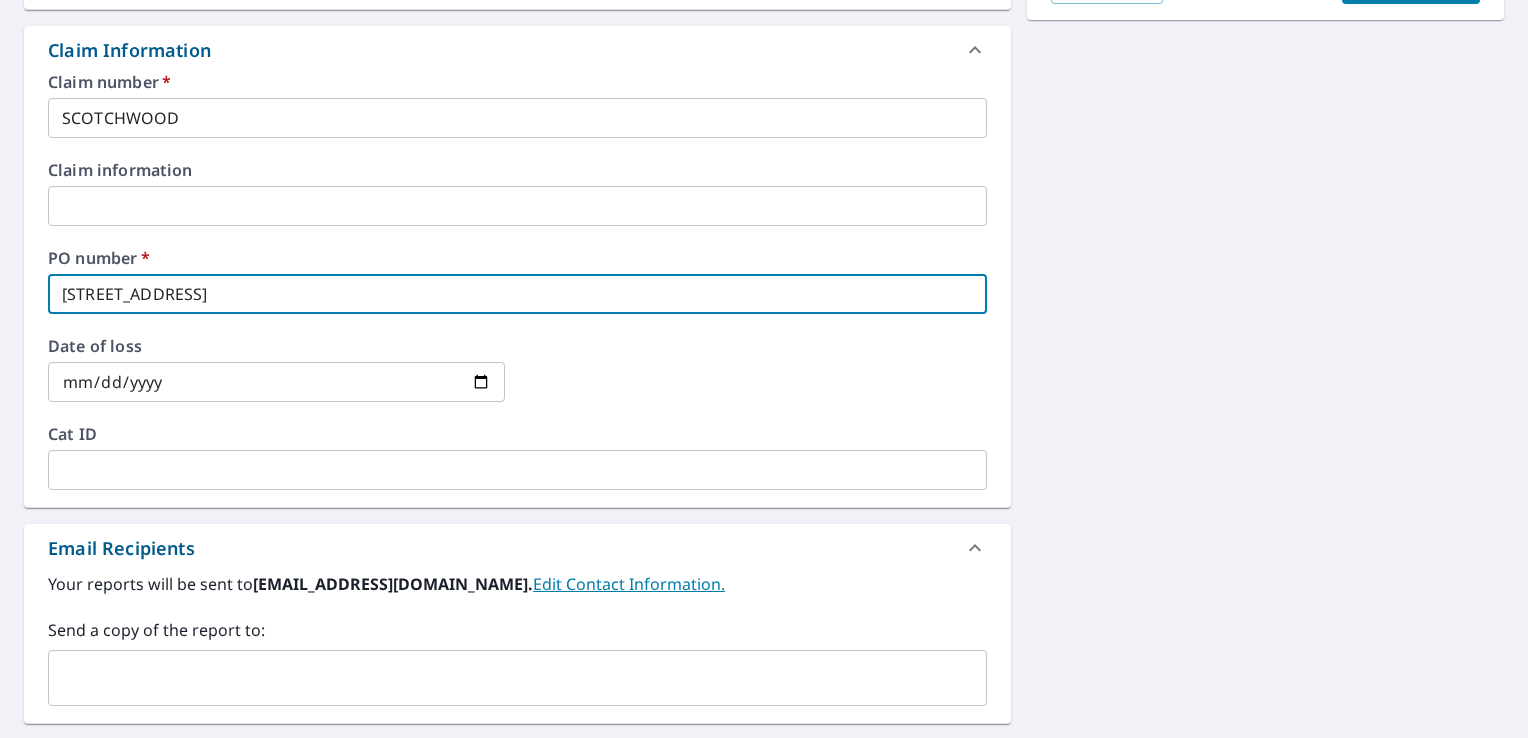 scroll, scrollTop: 900, scrollLeft: 0, axis: vertical 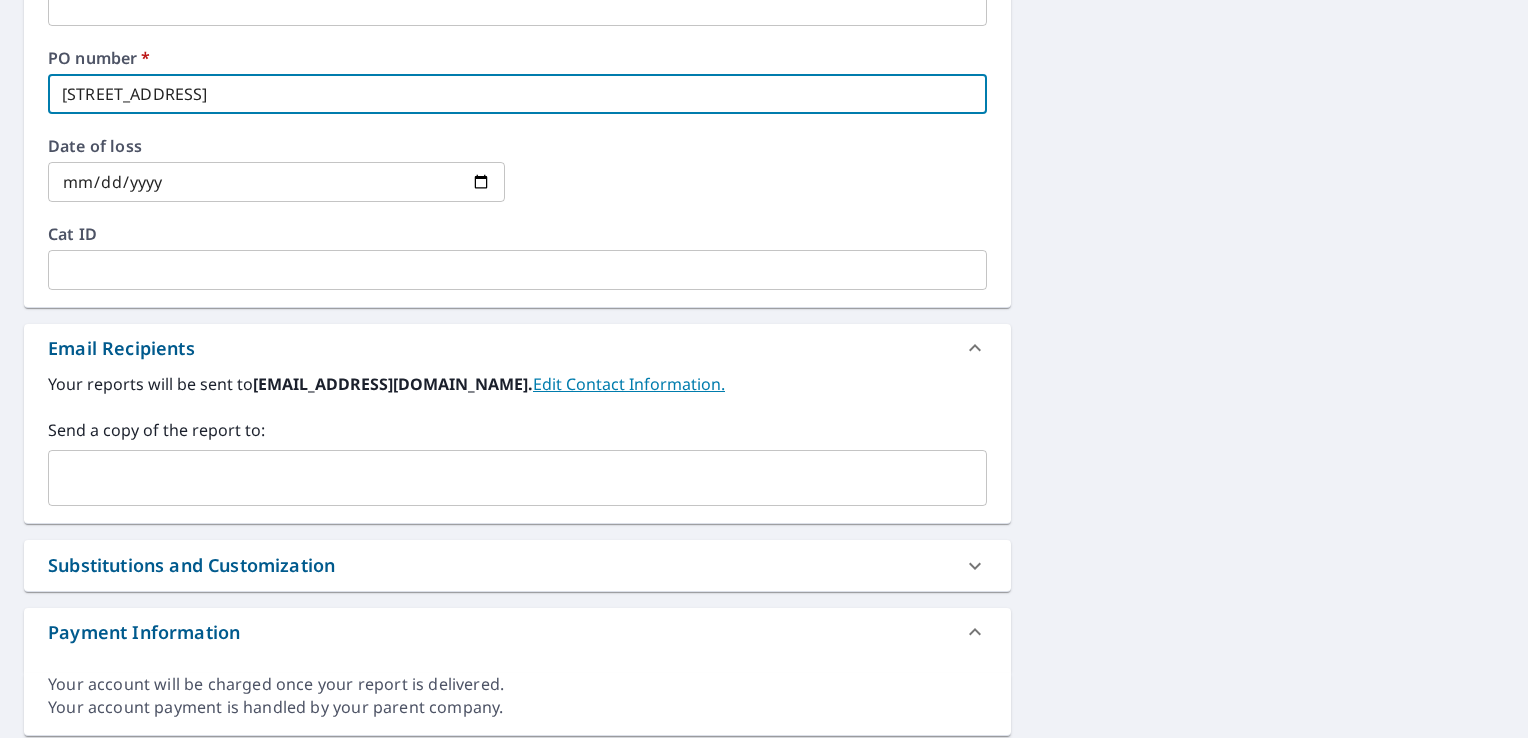 type on "[STREET_ADDRESS]" 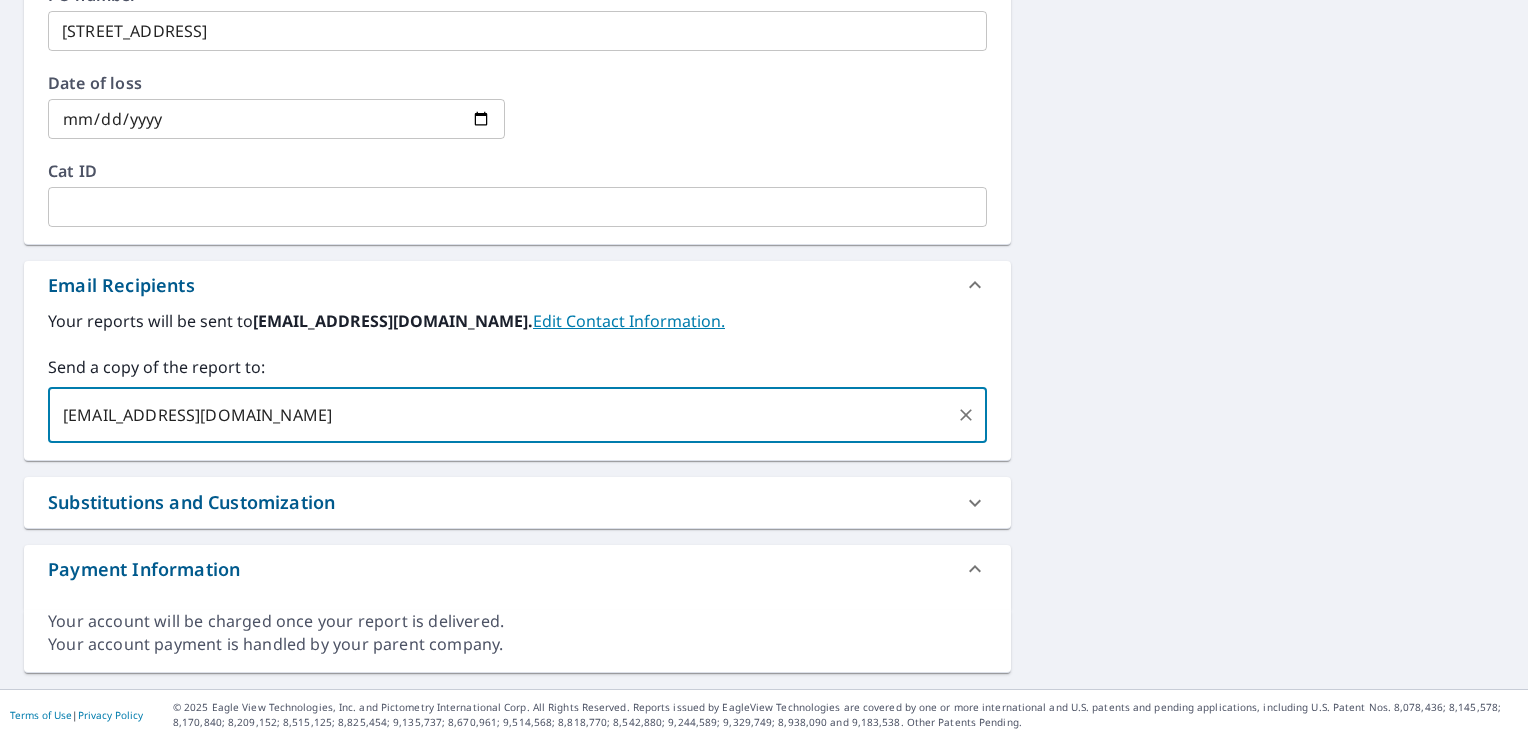 type on "[EMAIL_ADDRESS][DOMAIN_NAME]" 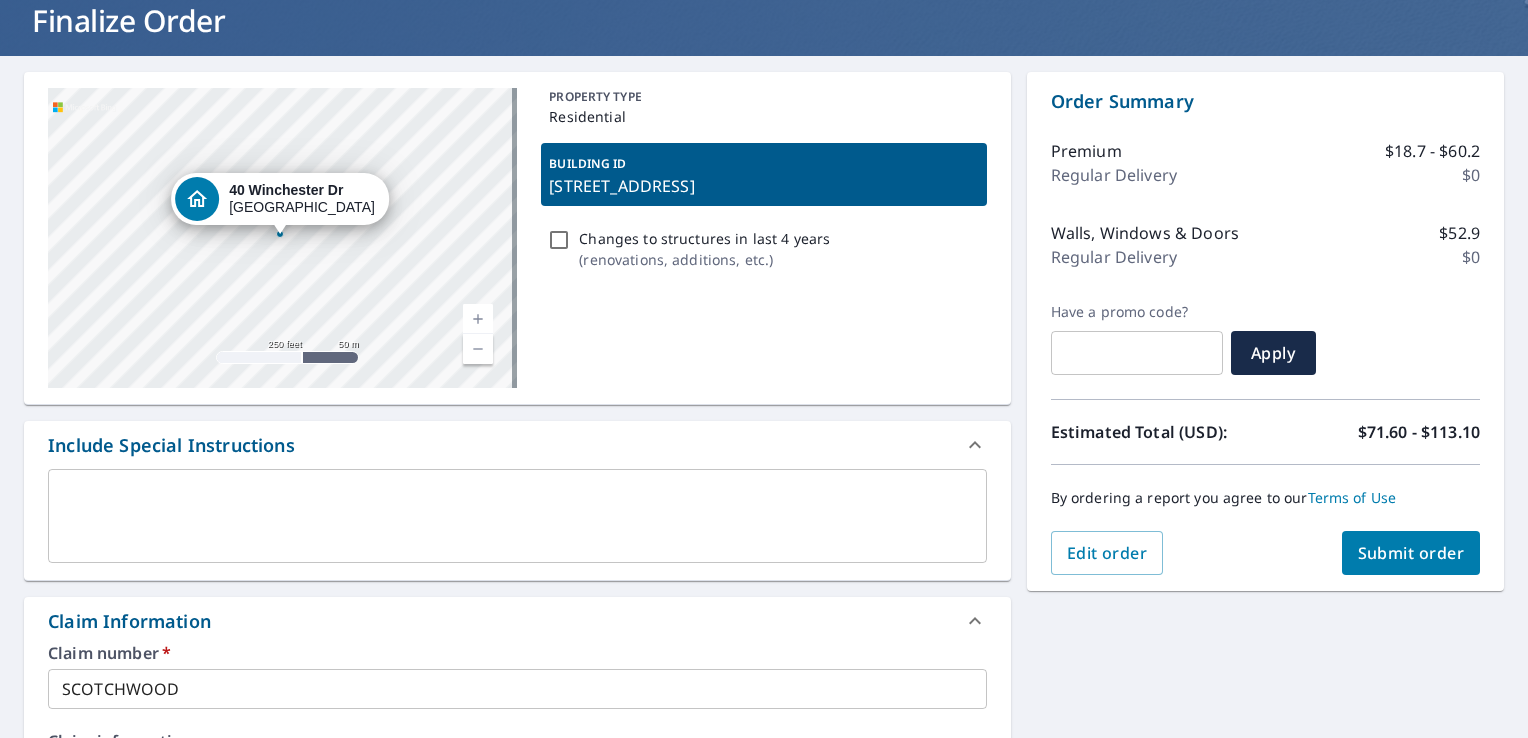 scroll, scrollTop: 0, scrollLeft: 0, axis: both 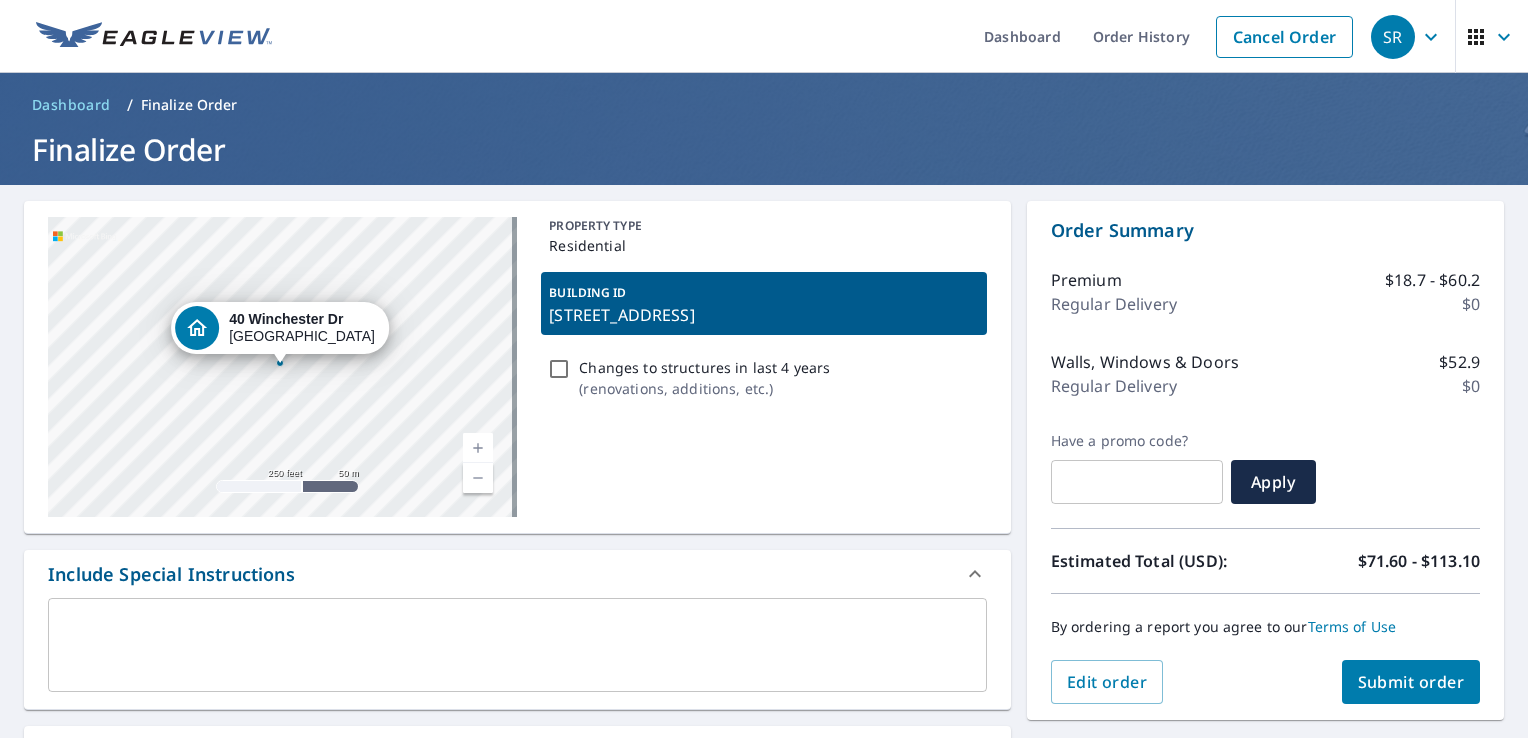 click on "Submit order" at bounding box center [1411, 682] 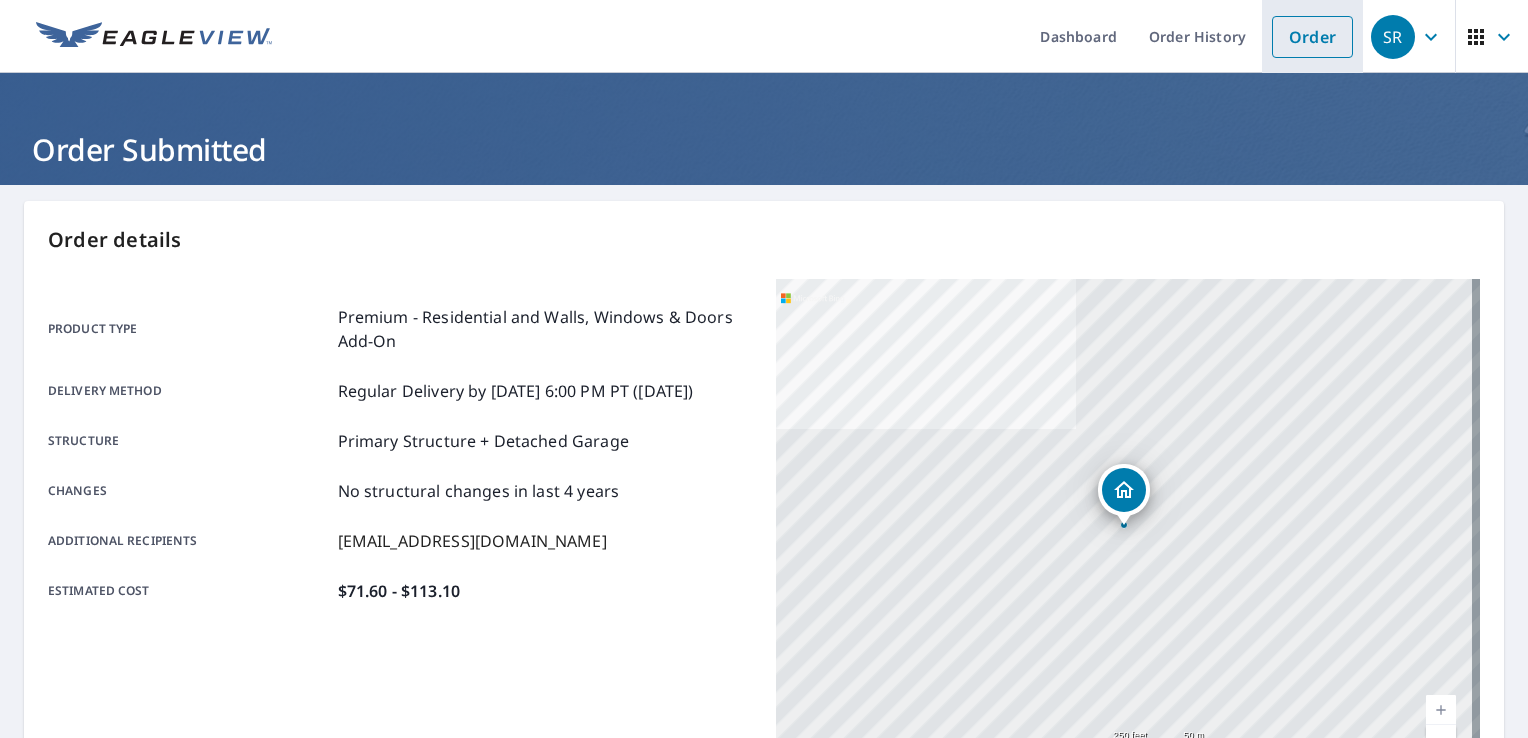 click on "Order" at bounding box center (1312, 37) 